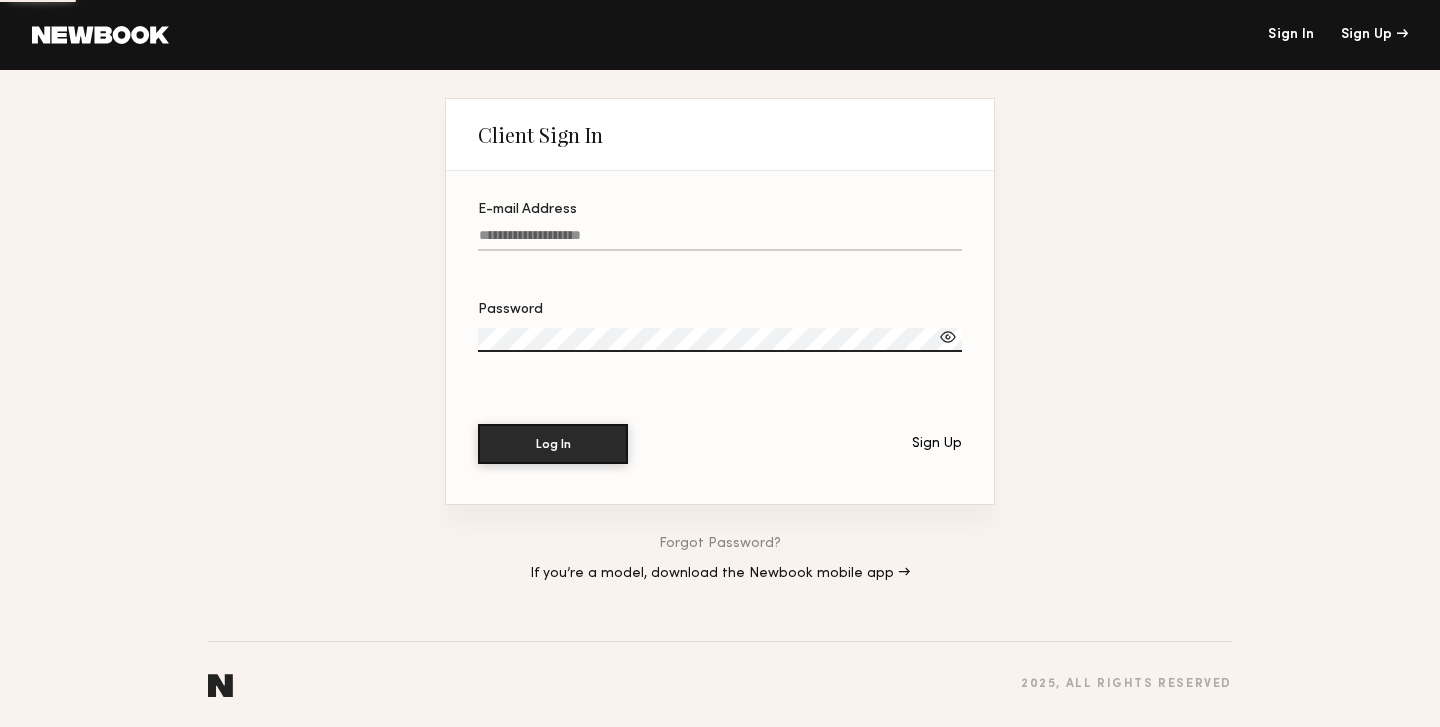 scroll, scrollTop: 0, scrollLeft: 0, axis: both 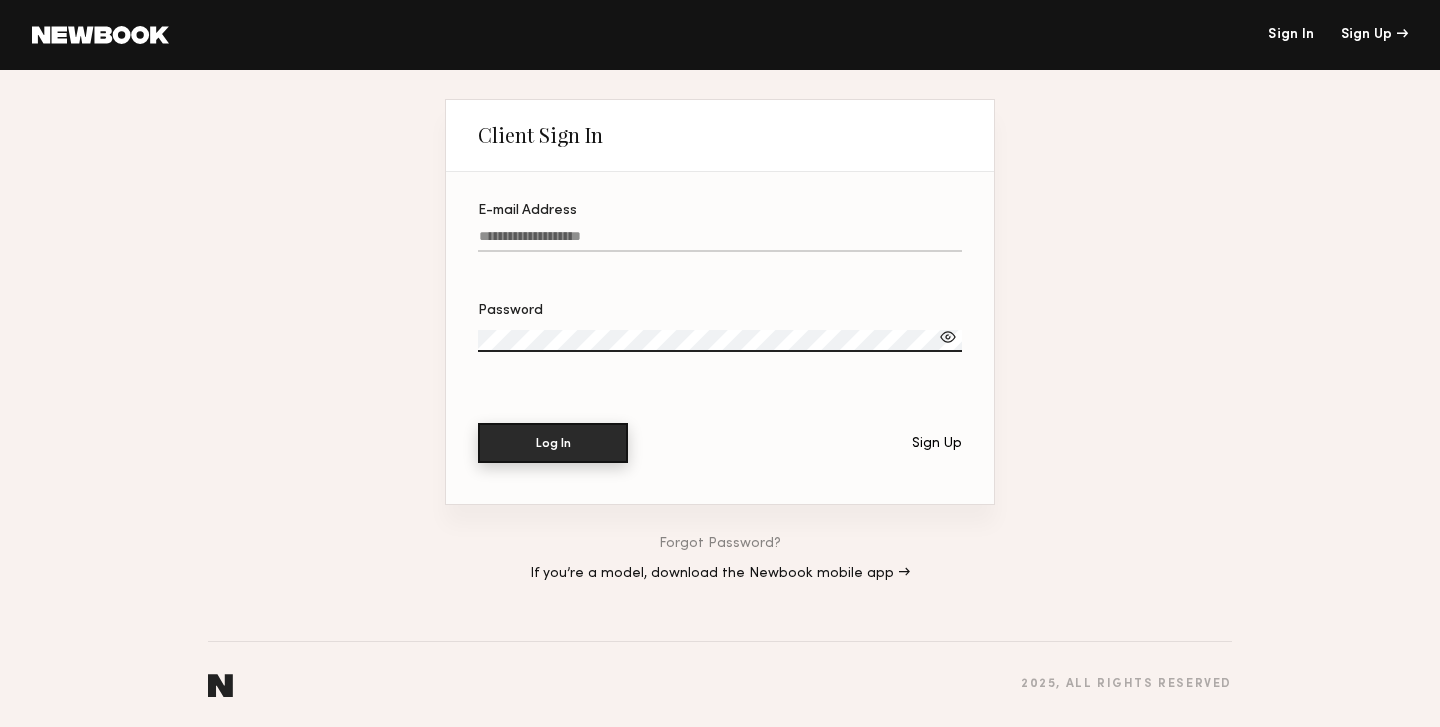 type on "**********" 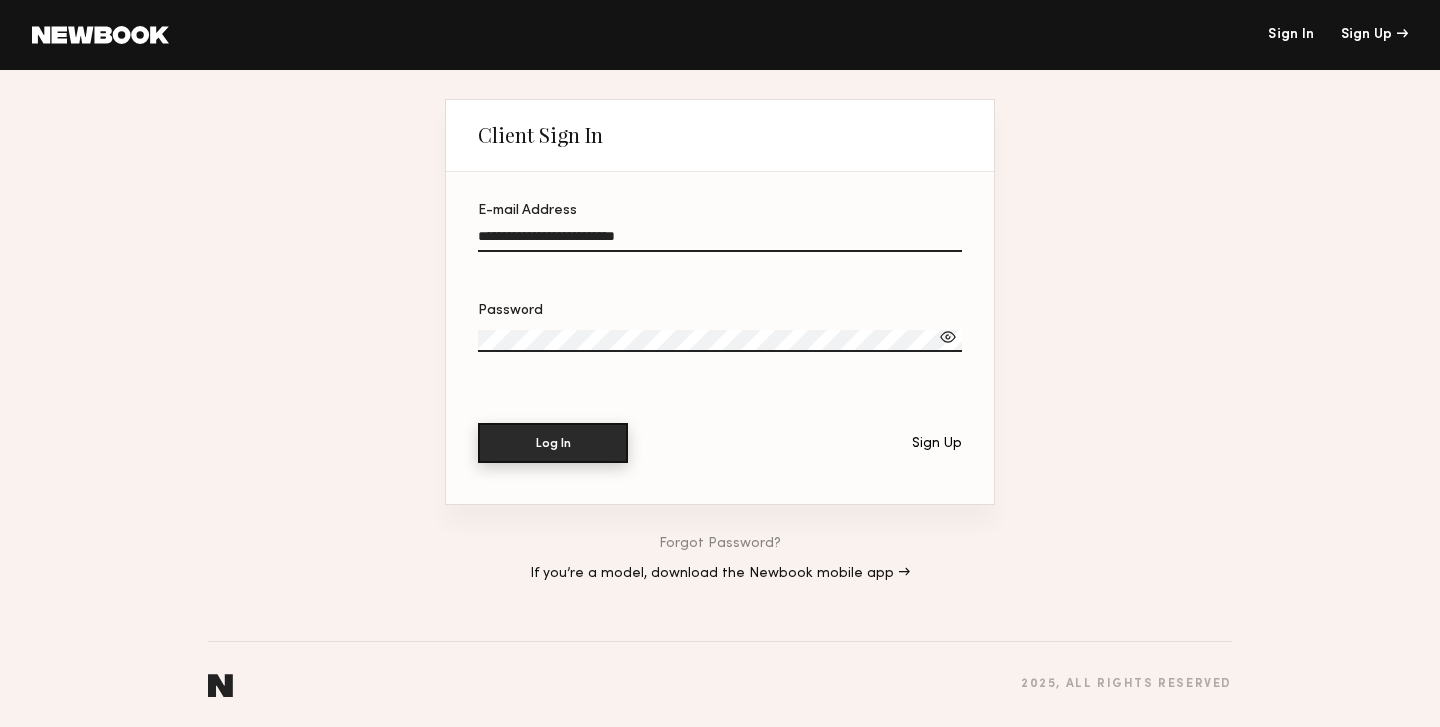 click on "Log In" 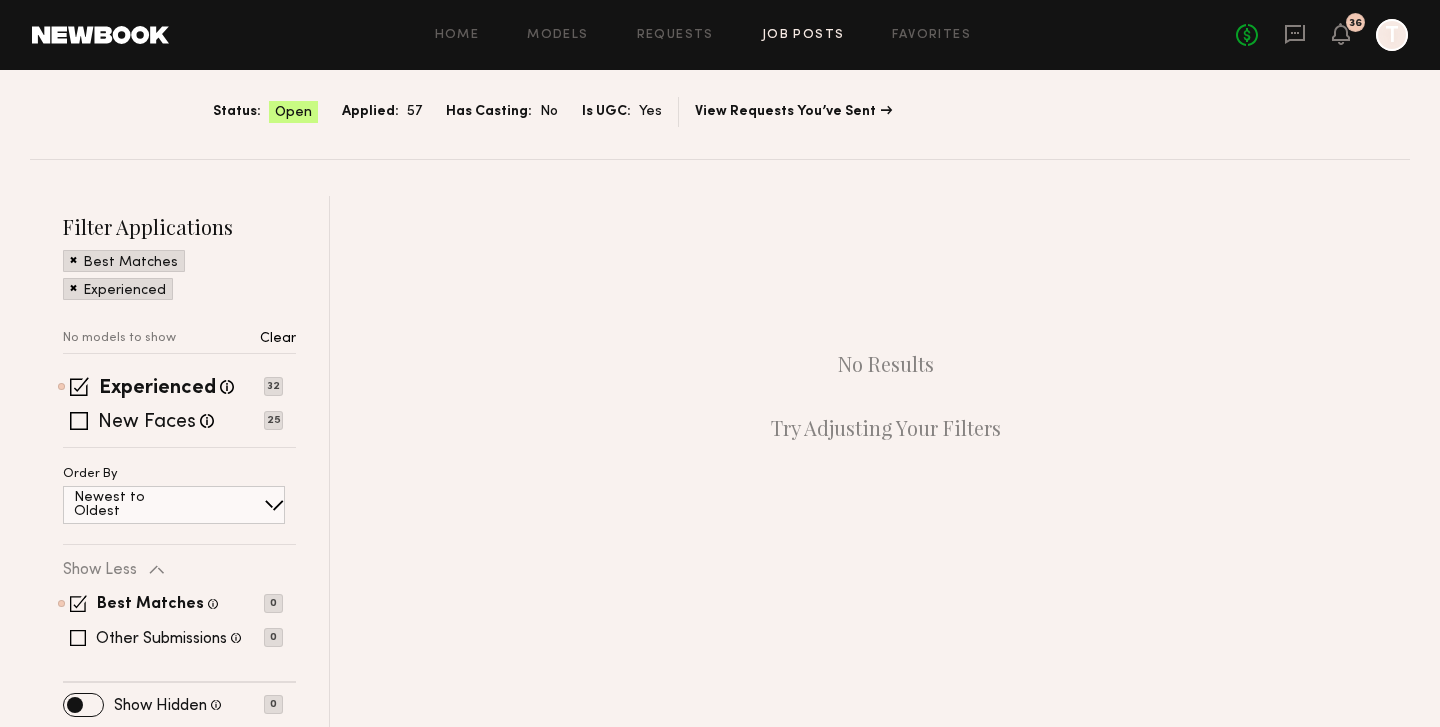 scroll, scrollTop: 127, scrollLeft: 0, axis: vertical 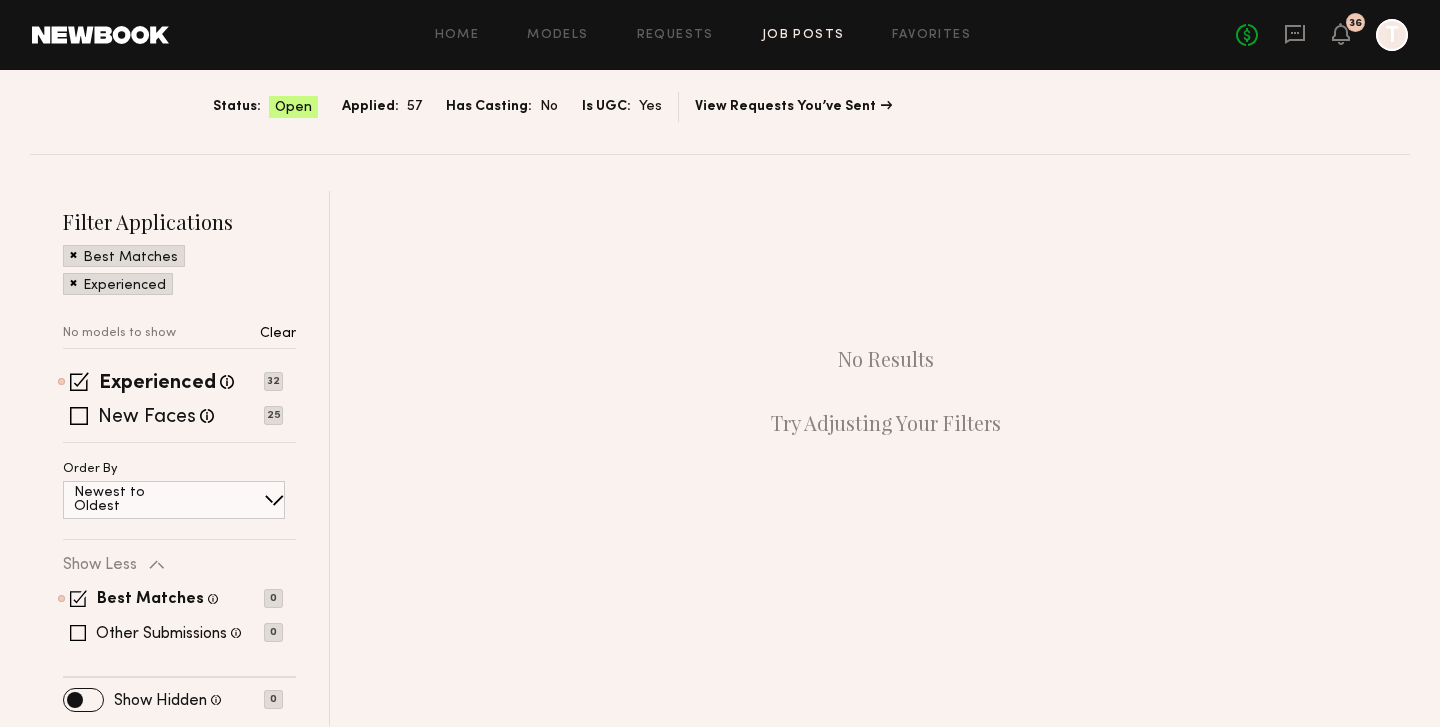 click on "Applied:" 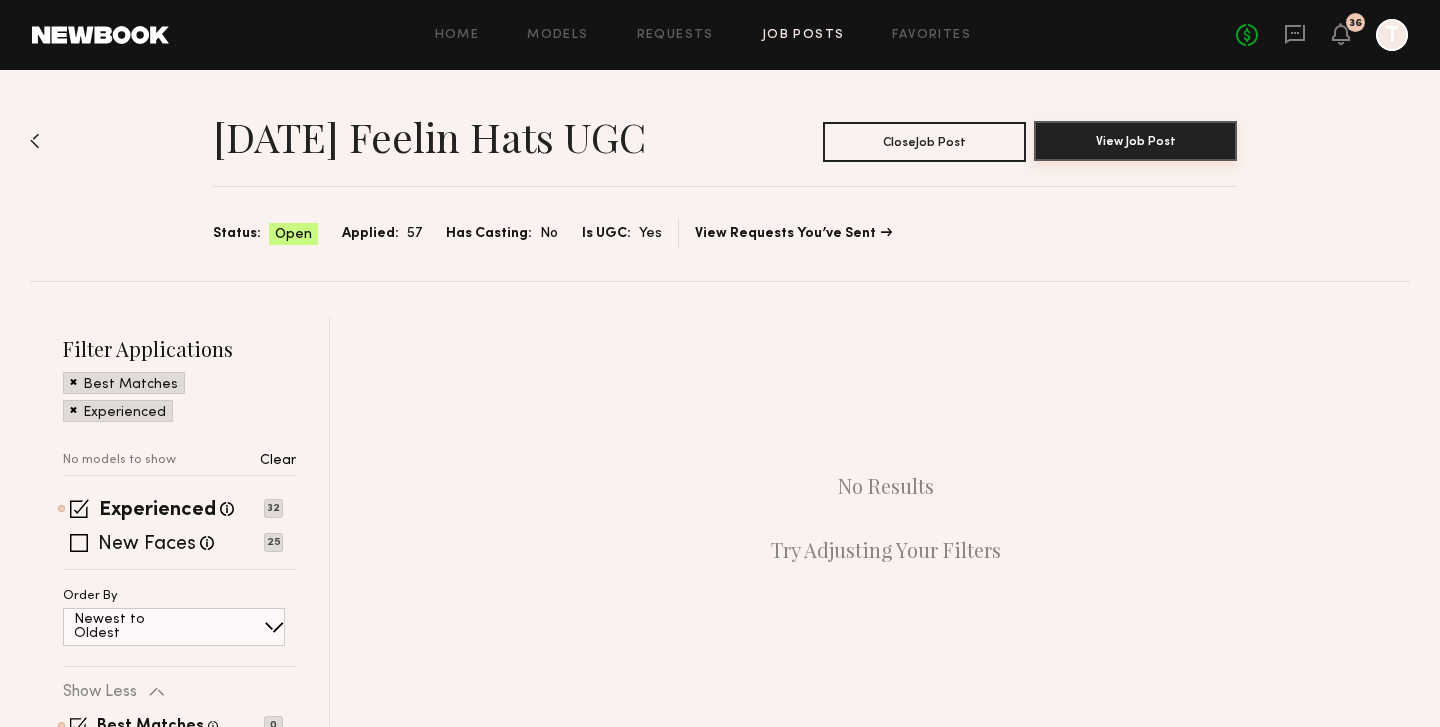 click on "View Job Post" 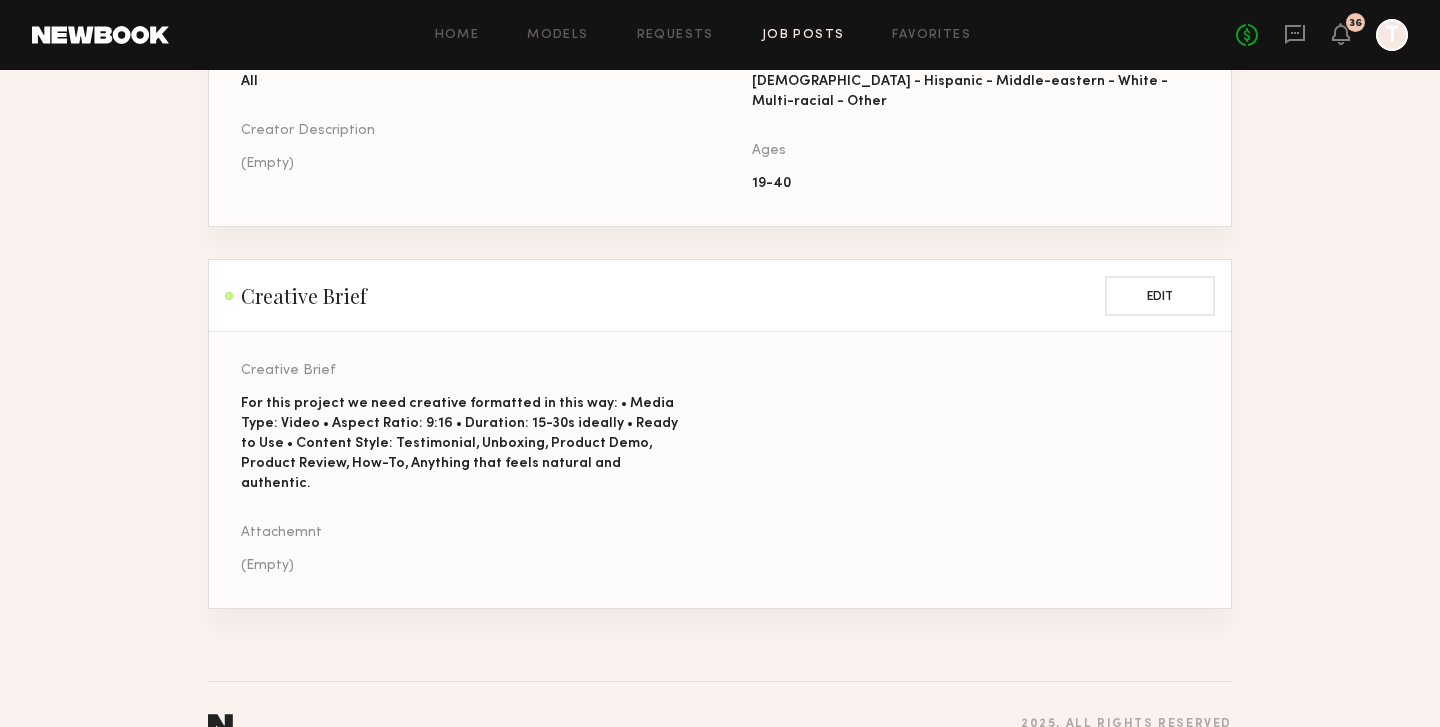 scroll, scrollTop: 2, scrollLeft: 0, axis: vertical 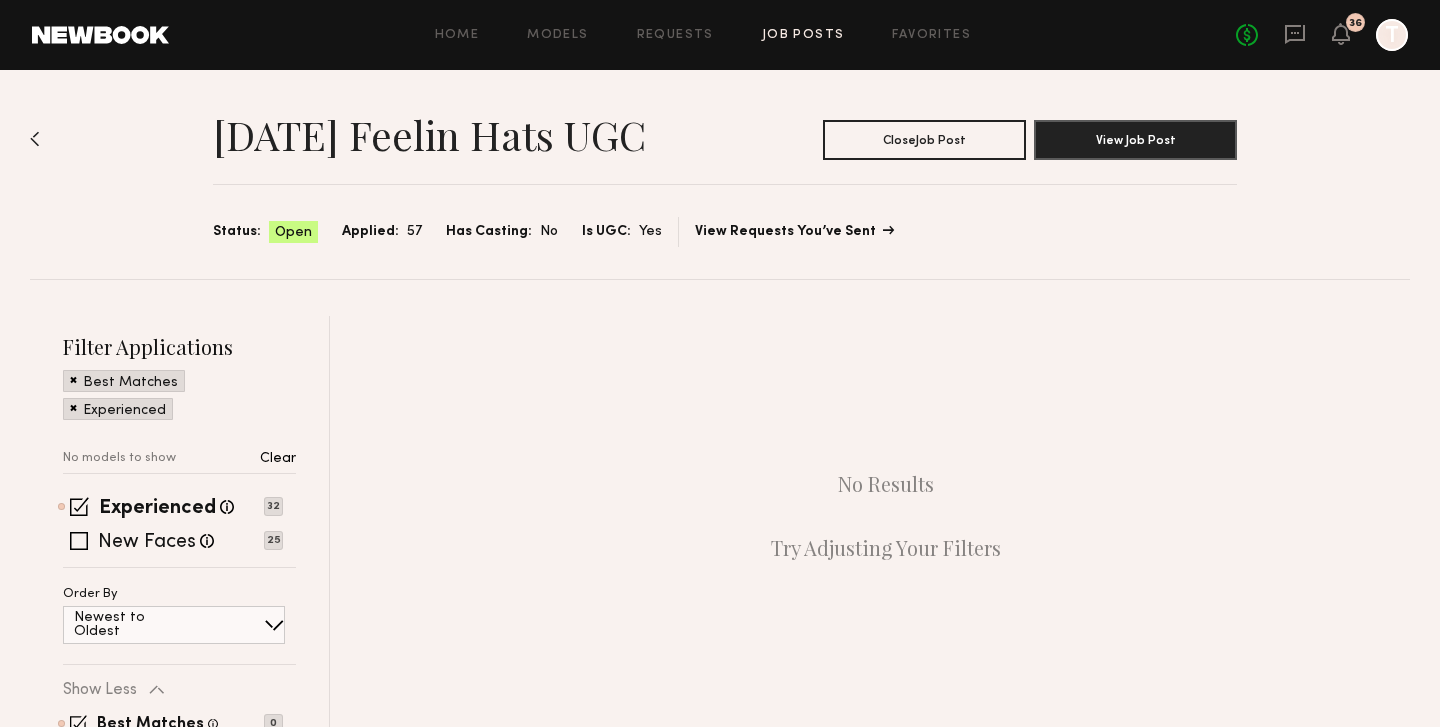 click on "View Requests You’ve Sent" 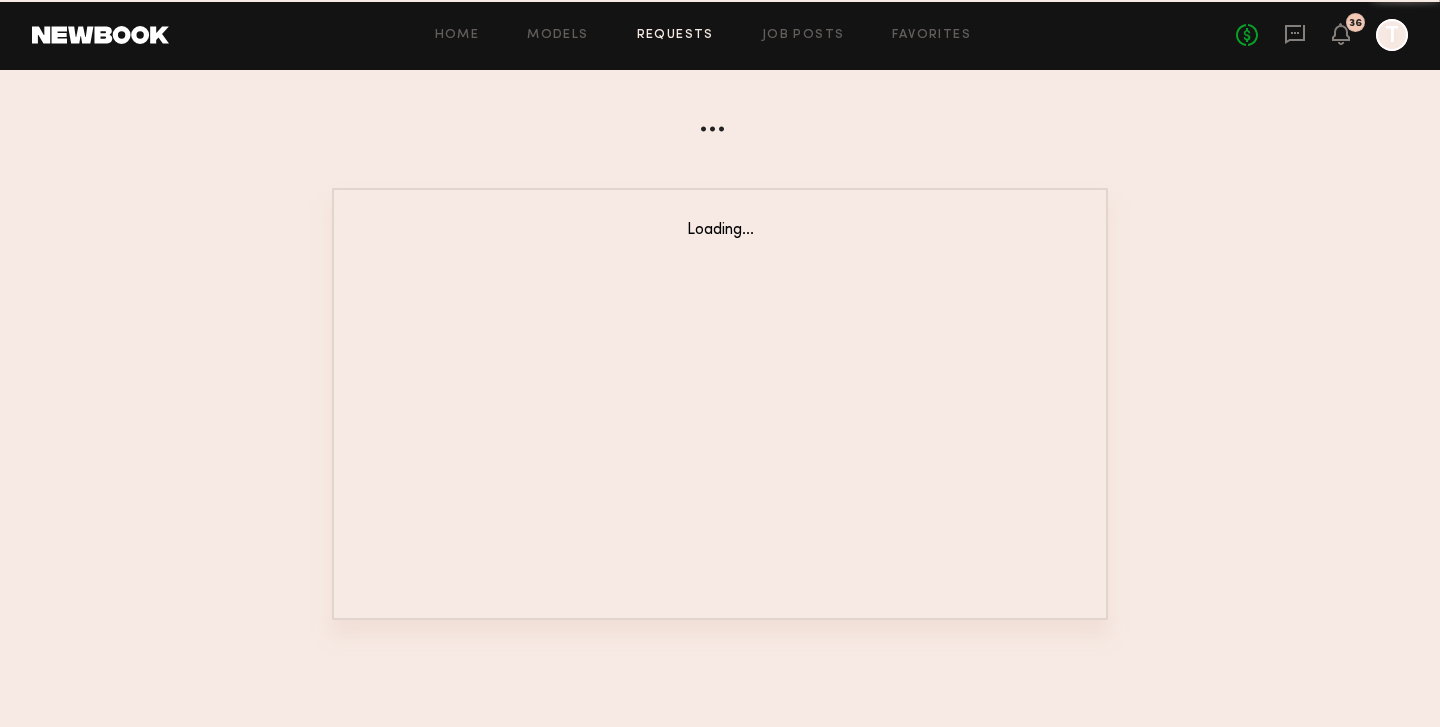 scroll, scrollTop: 0, scrollLeft: 0, axis: both 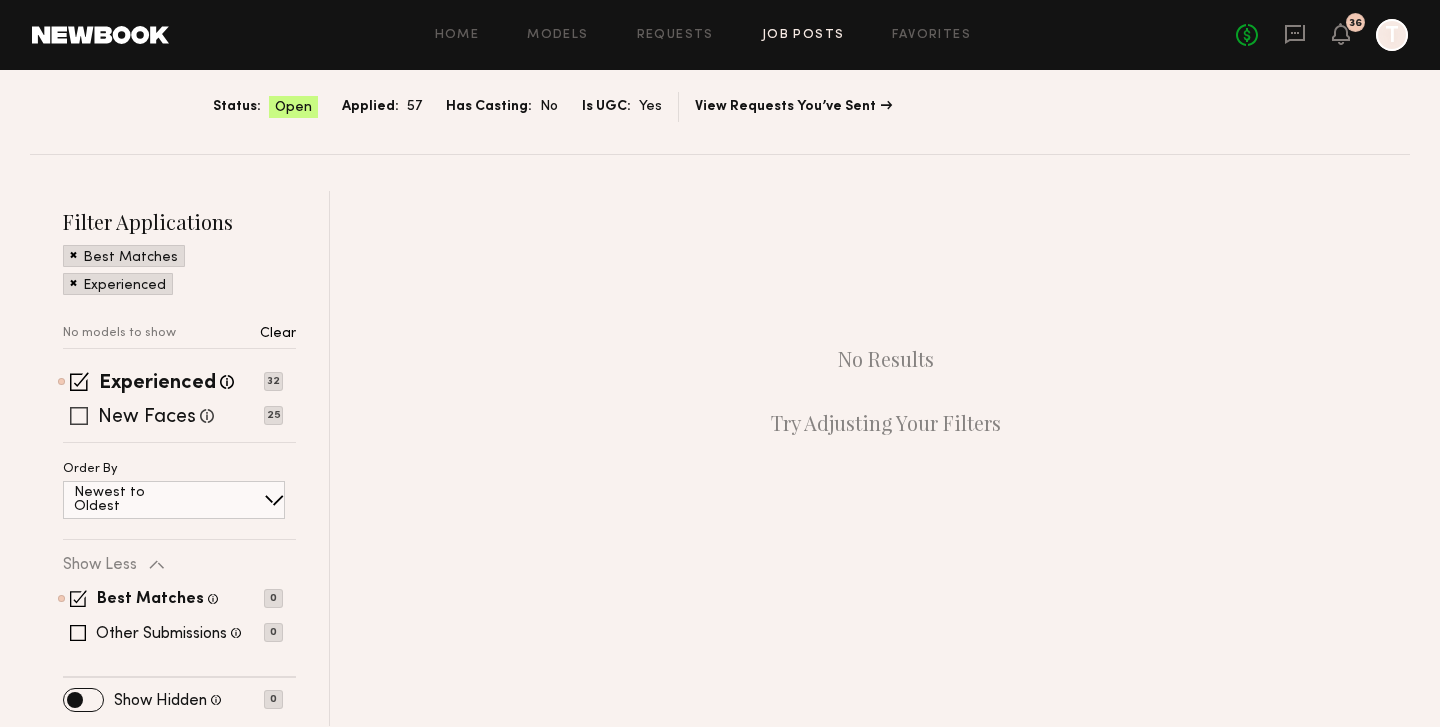 click 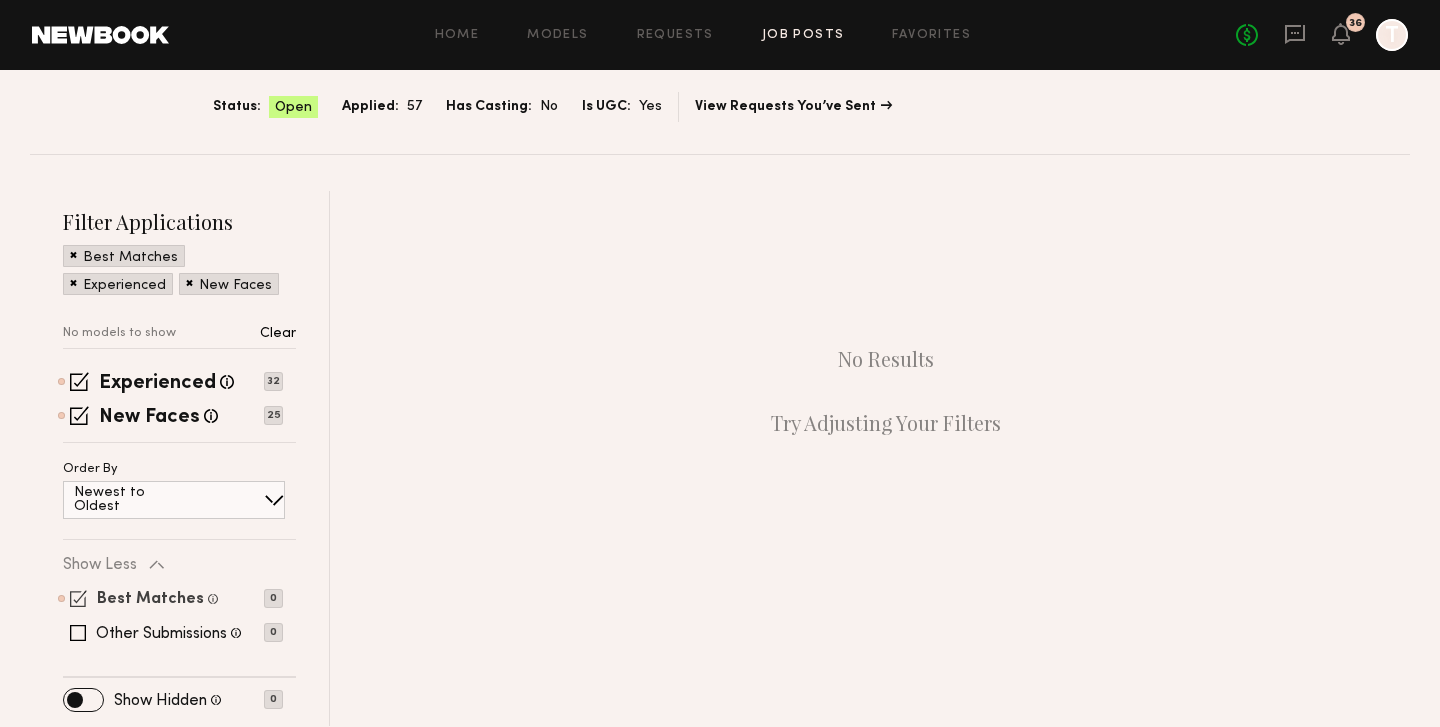 click on "Best Matches" 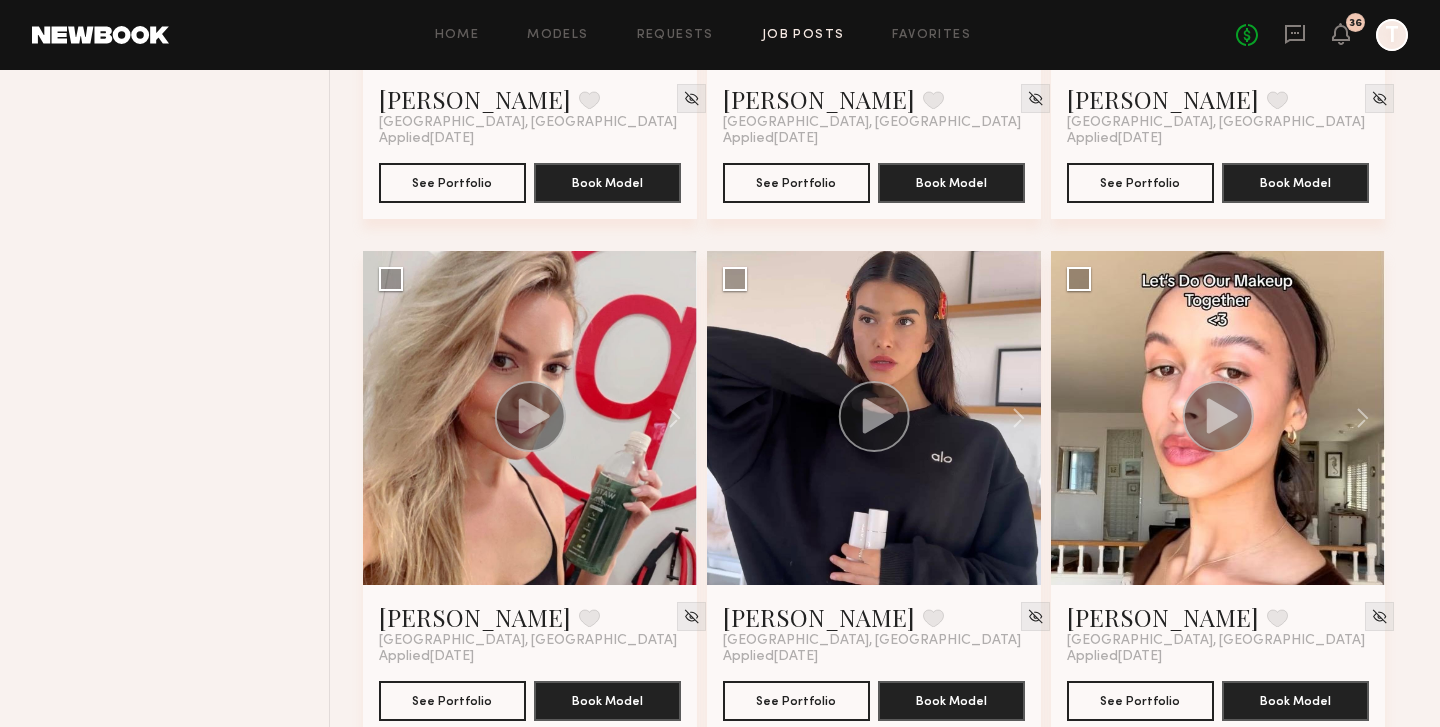scroll, scrollTop: 9433, scrollLeft: 0, axis: vertical 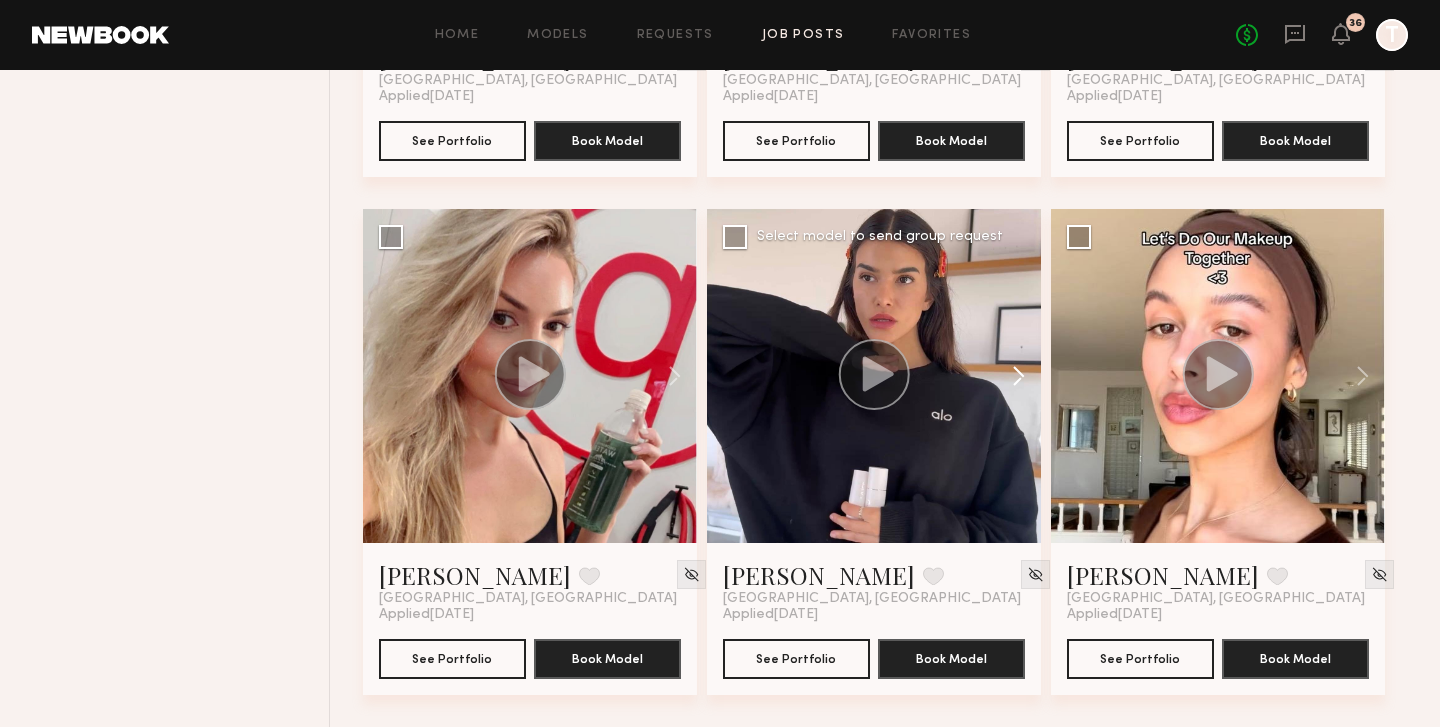 click 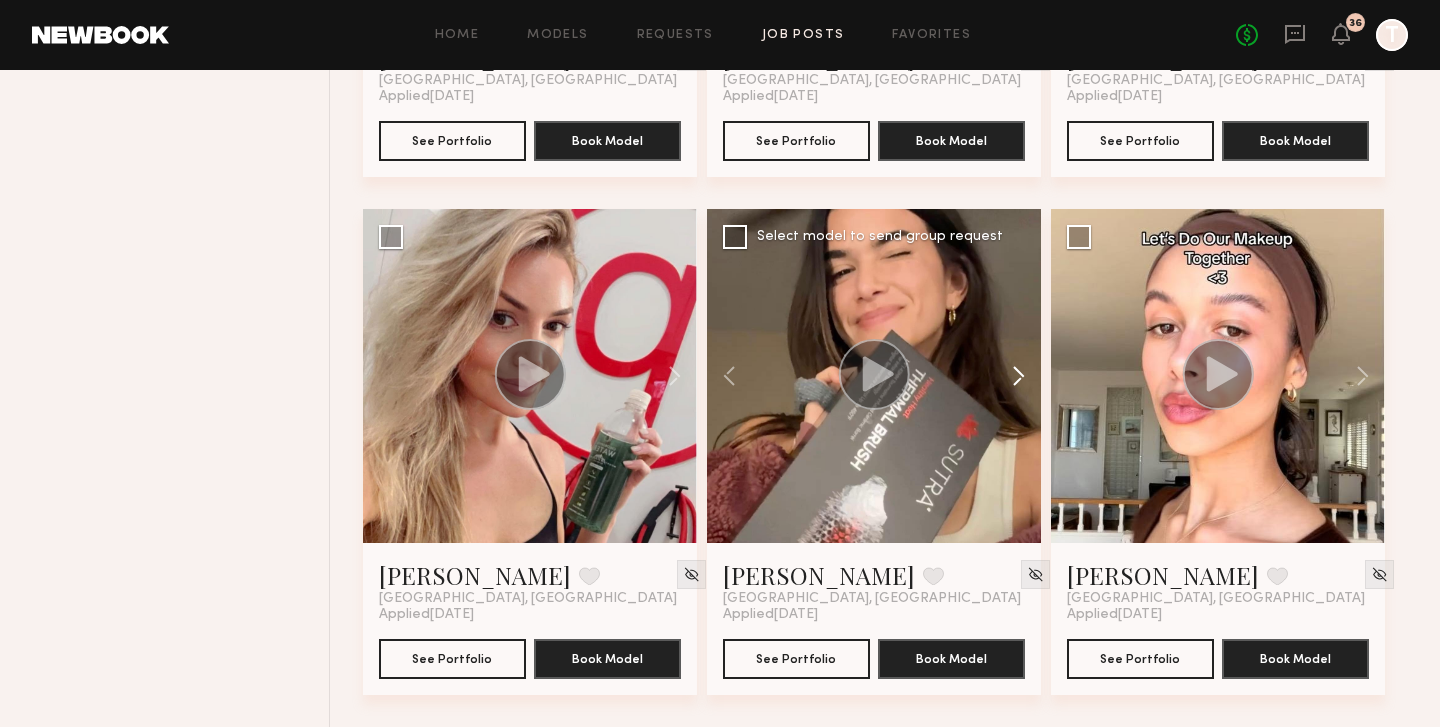 click 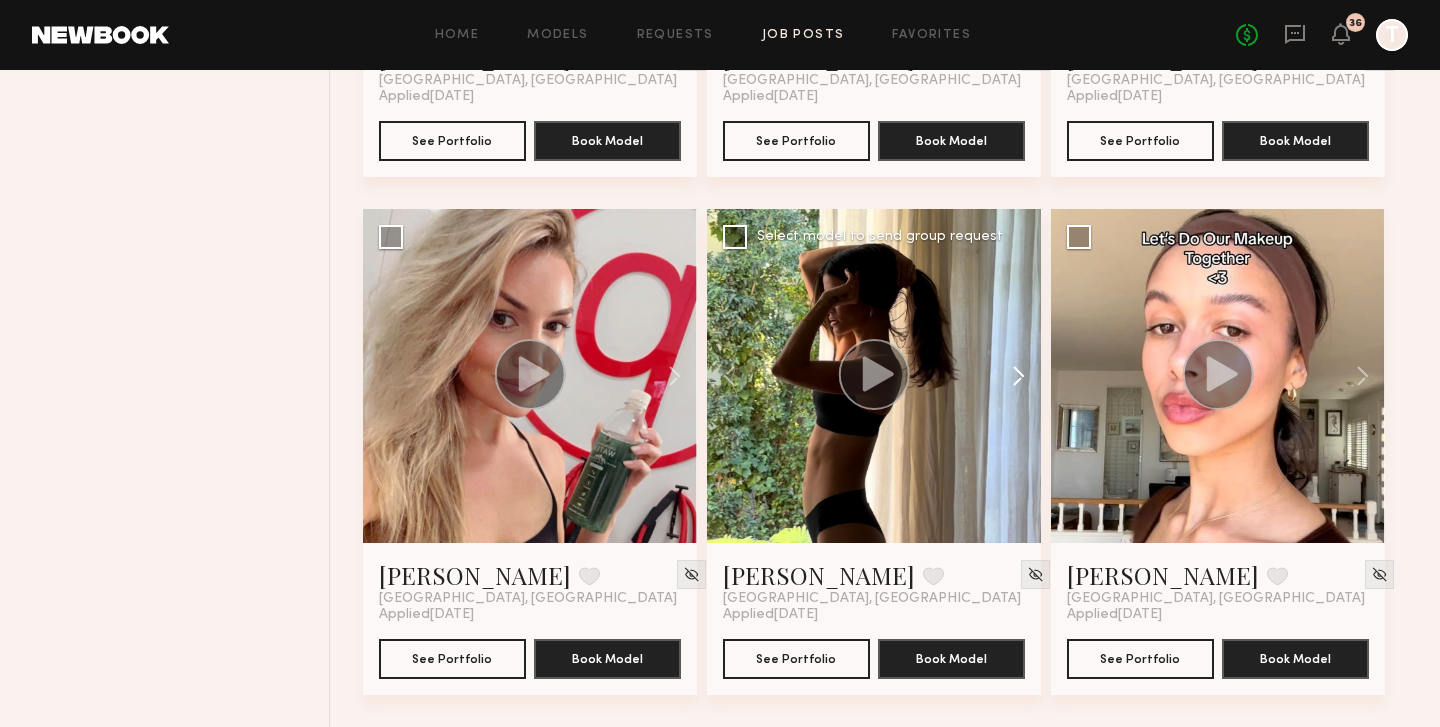 click 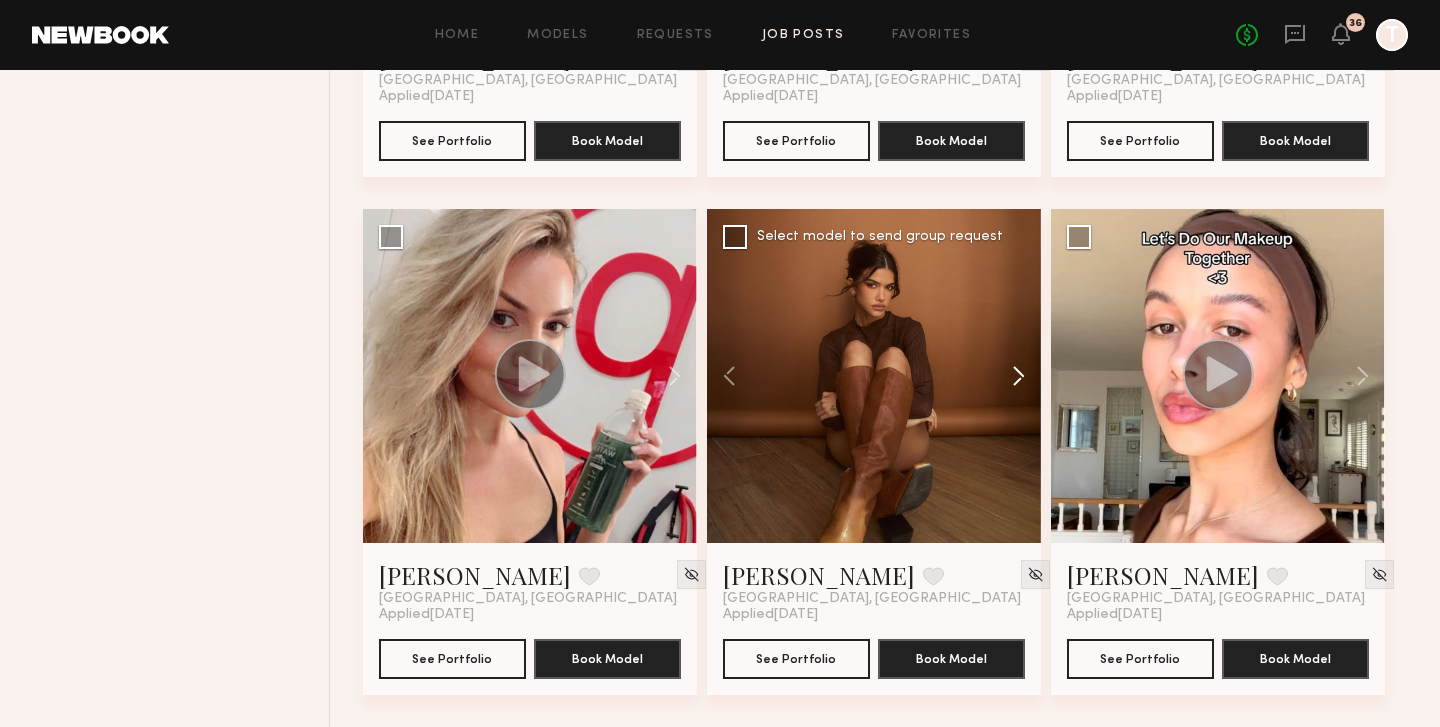 click 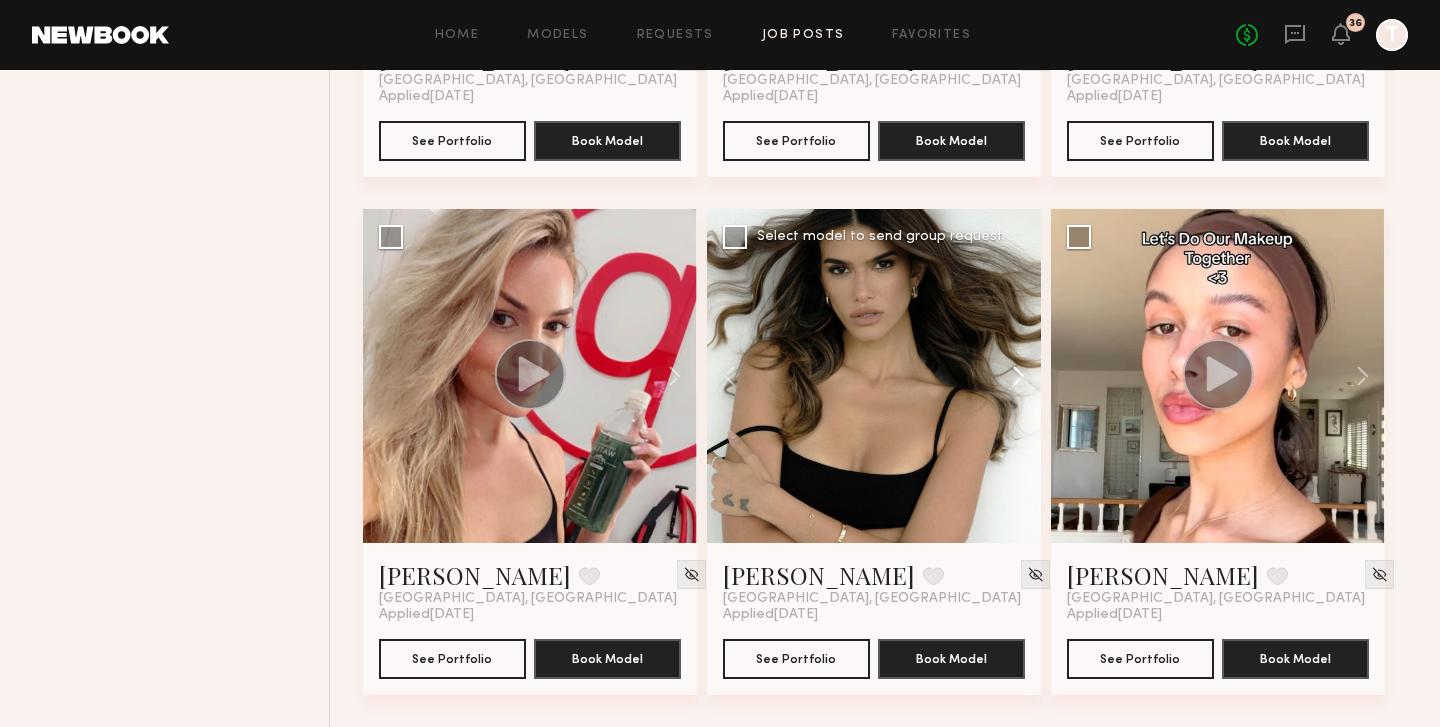 click 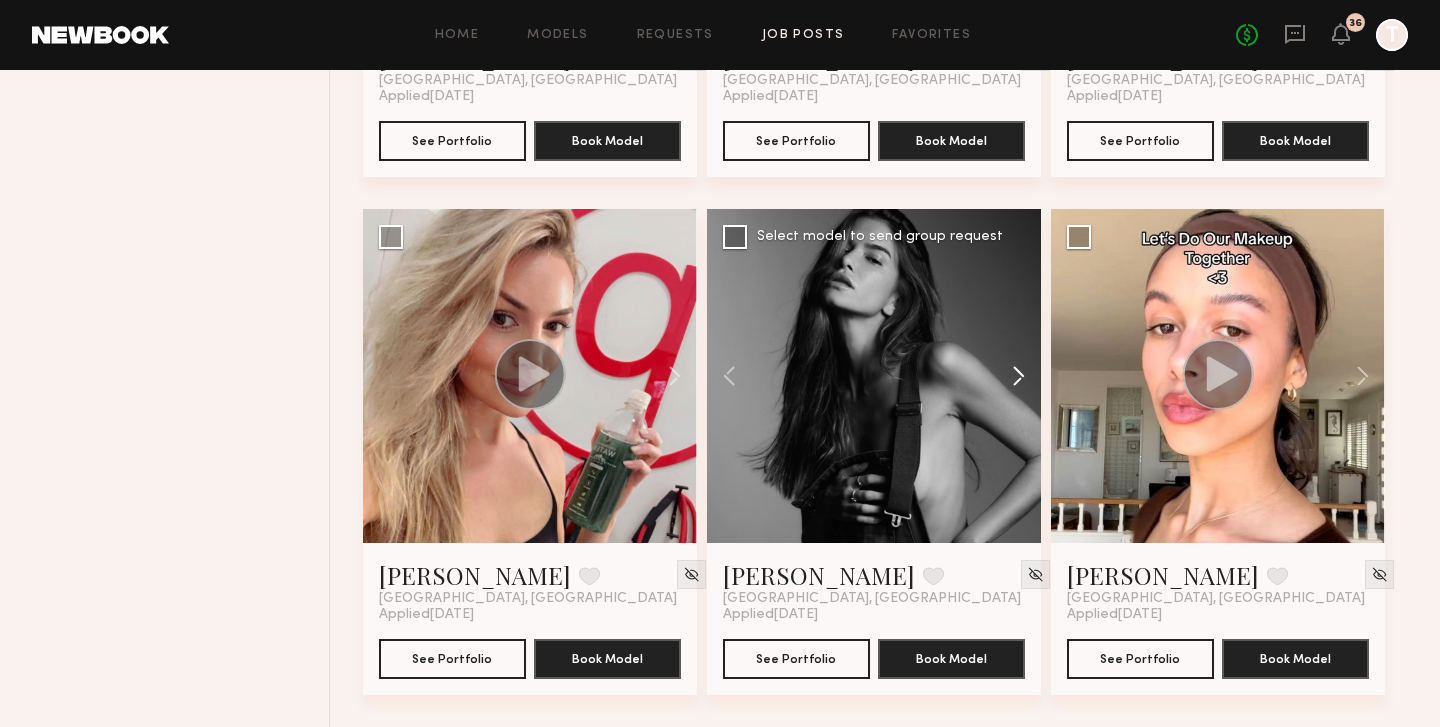 click 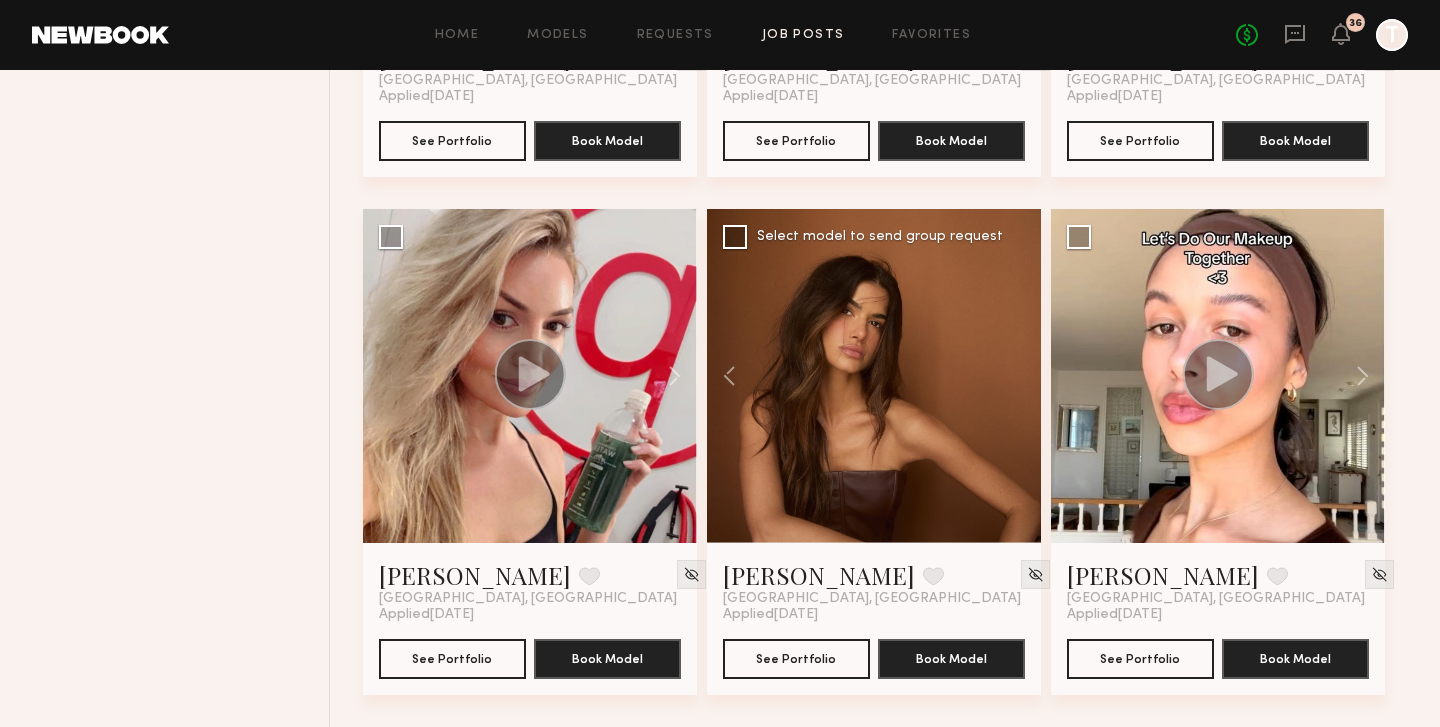 click 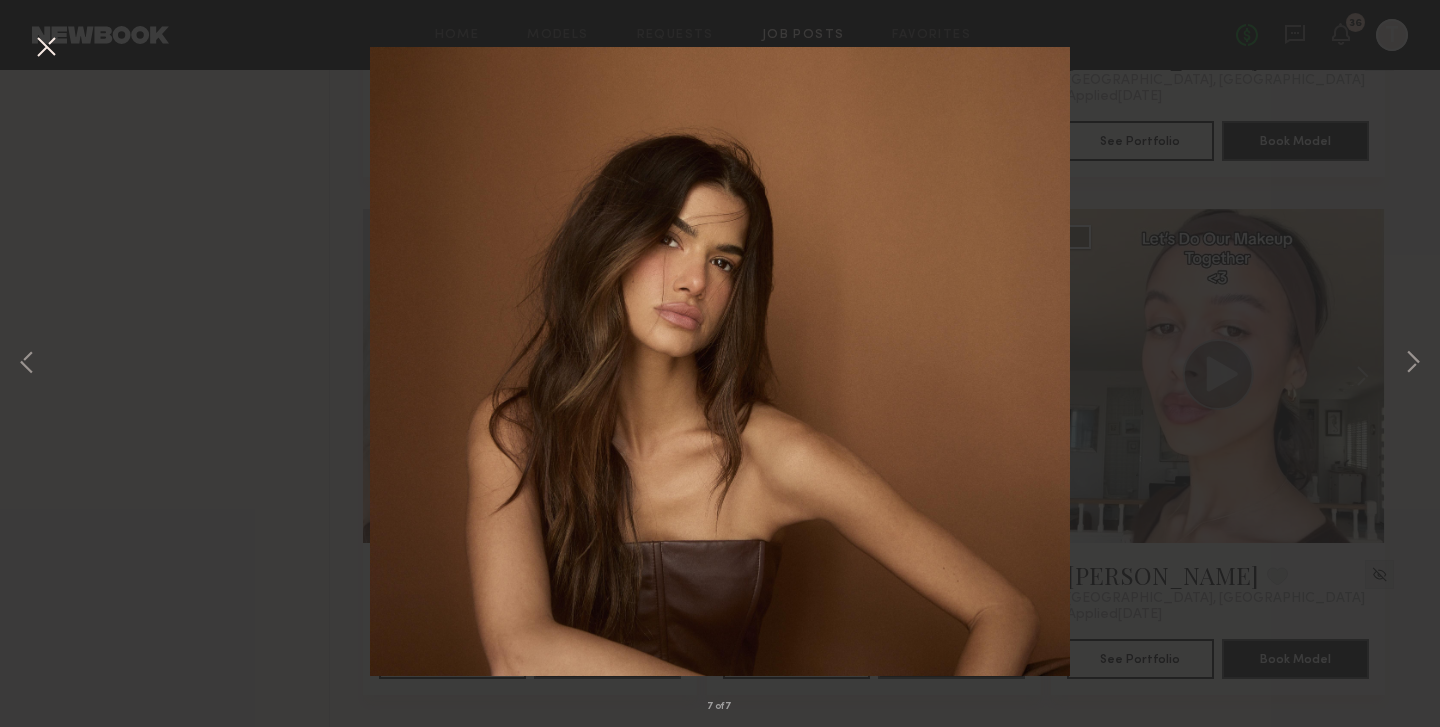 click at bounding box center [46, 48] 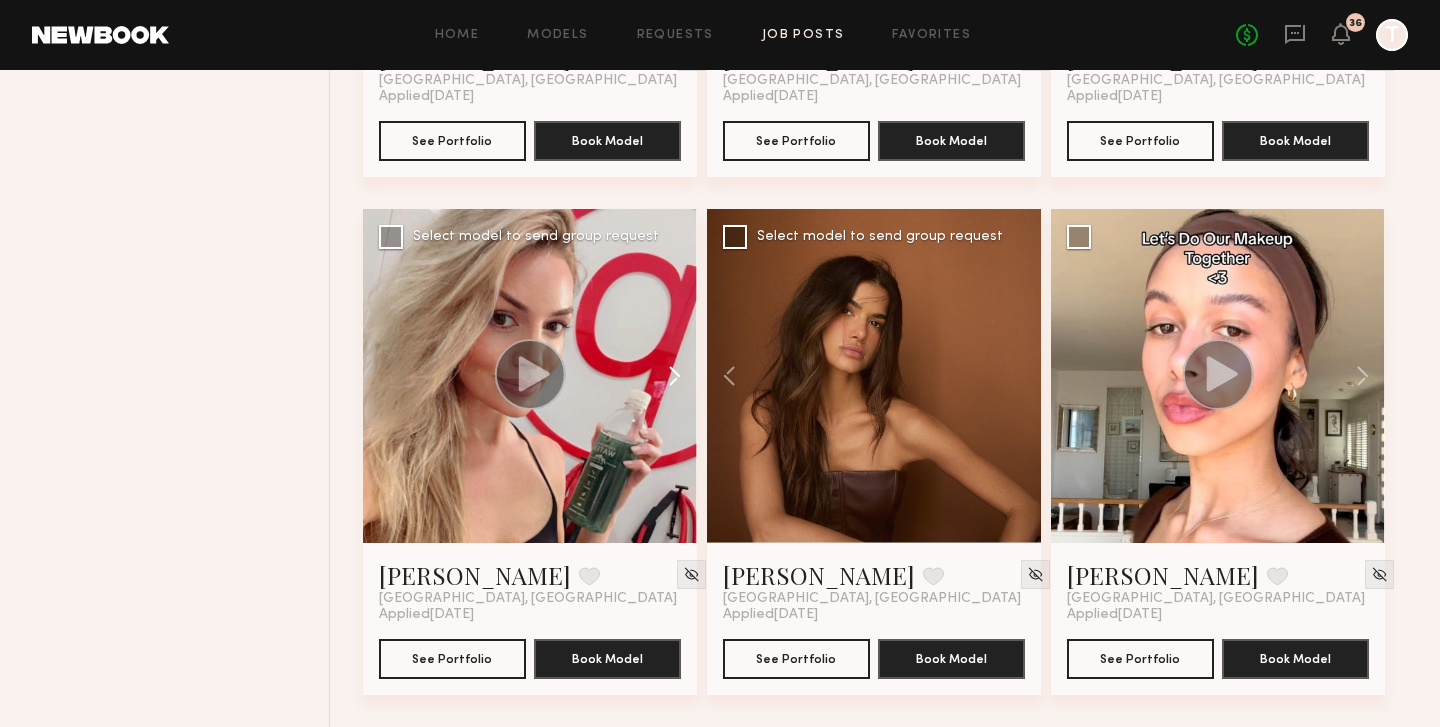 click 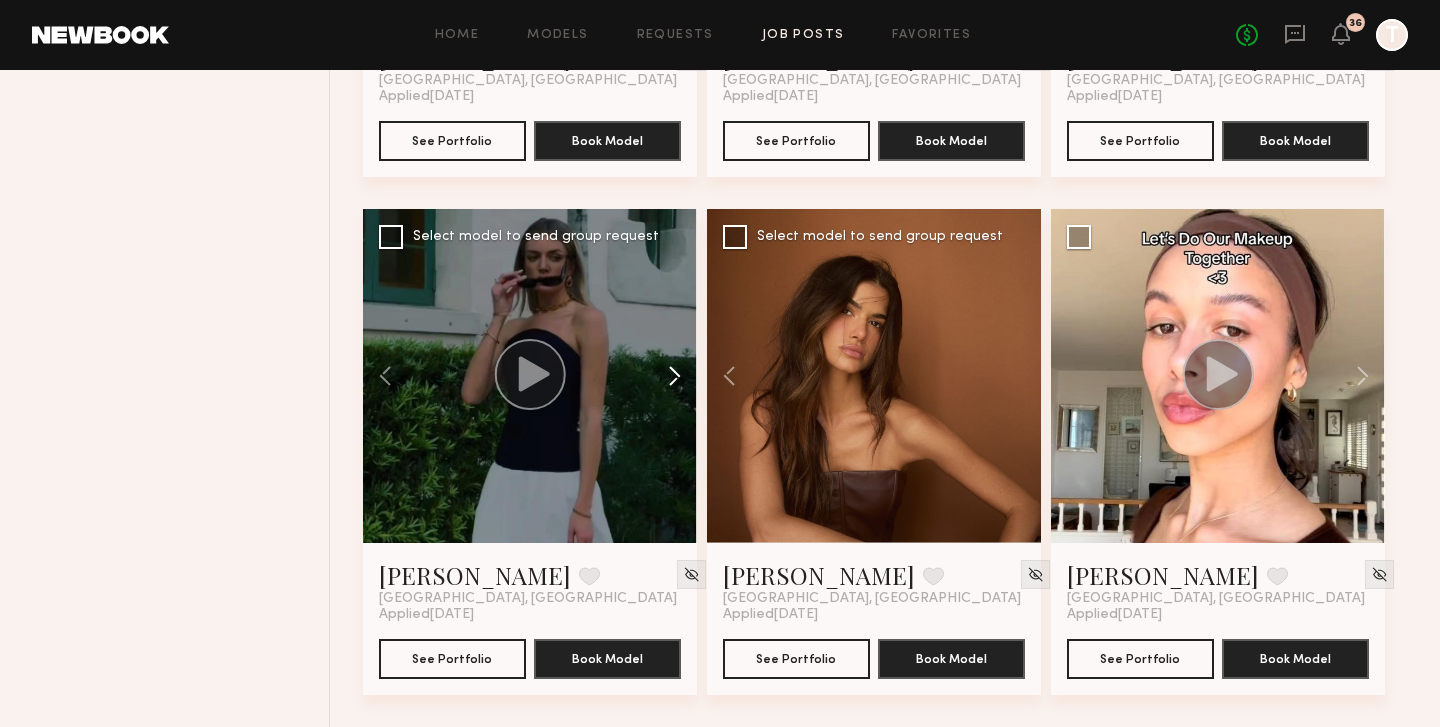 click 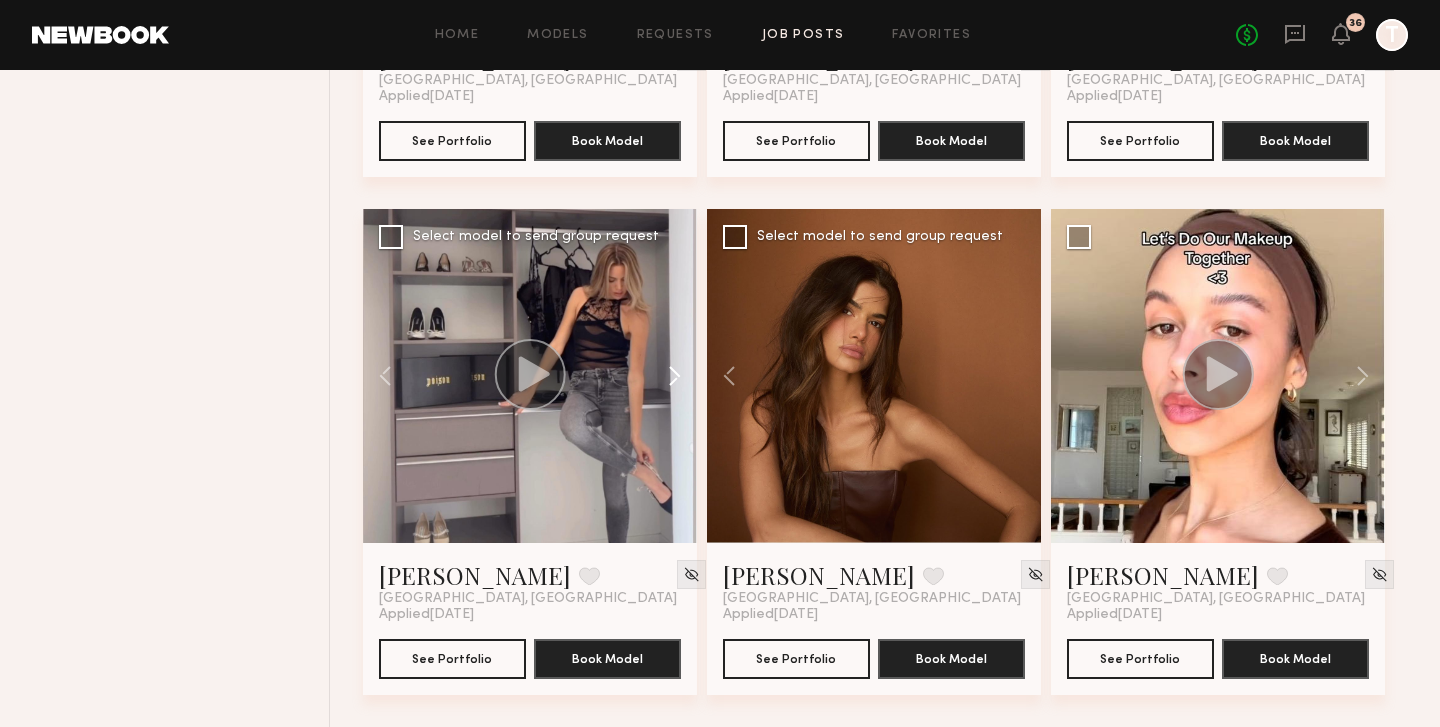 click 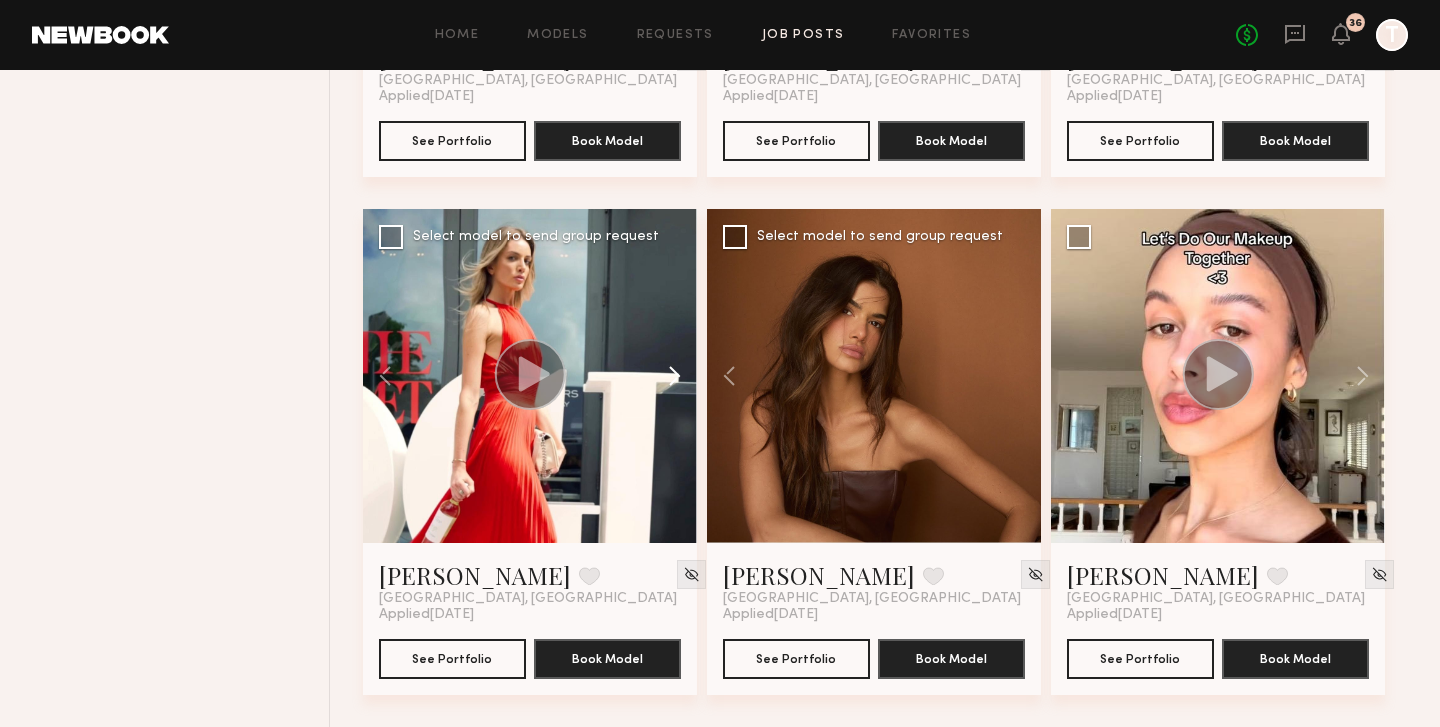 click 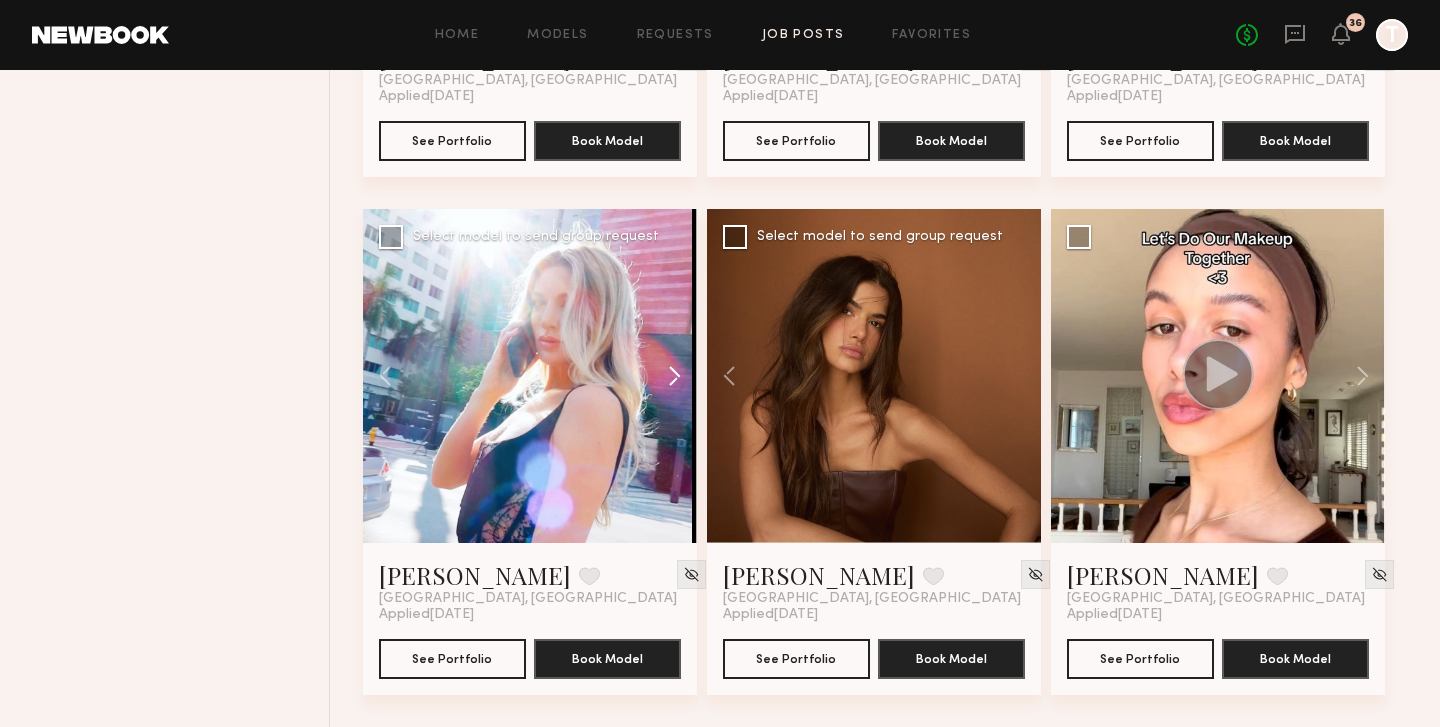 click 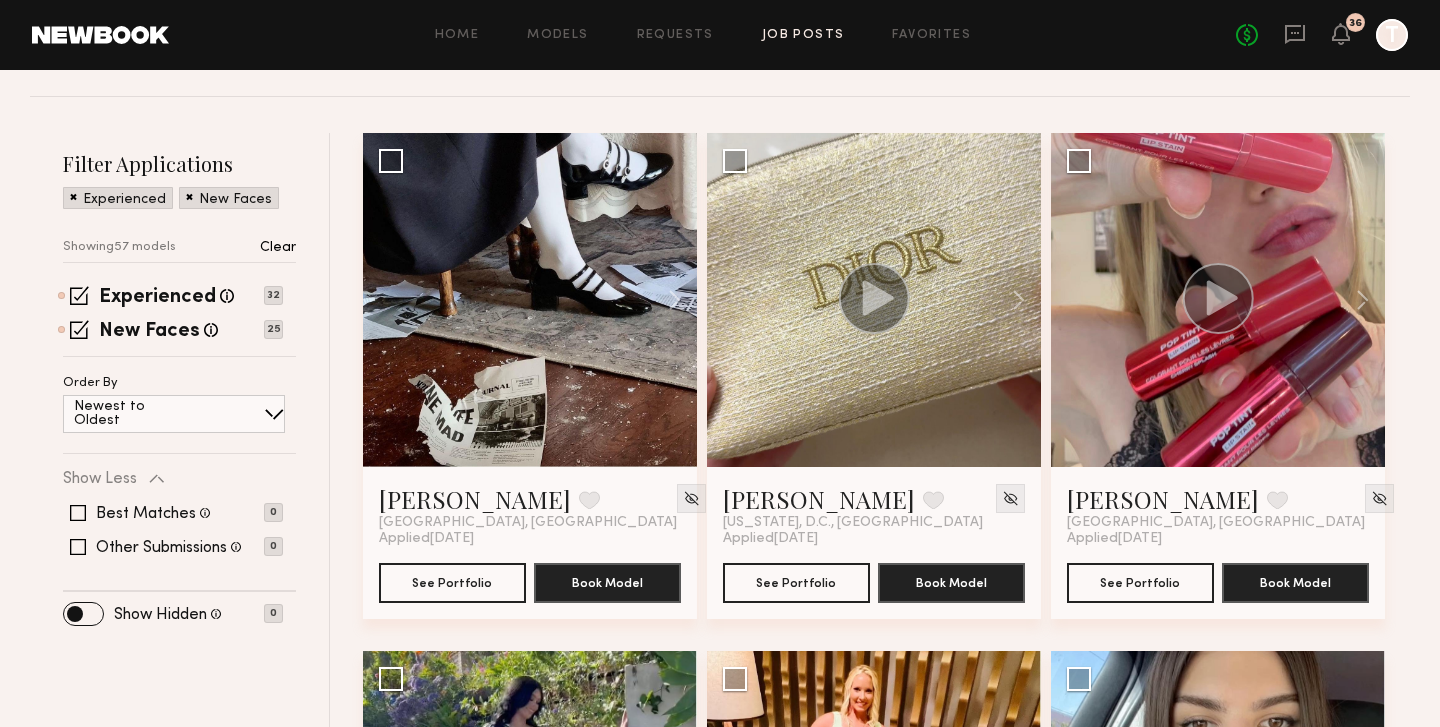 scroll, scrollTop: 188, scrollLeft: 0, axis: vertical 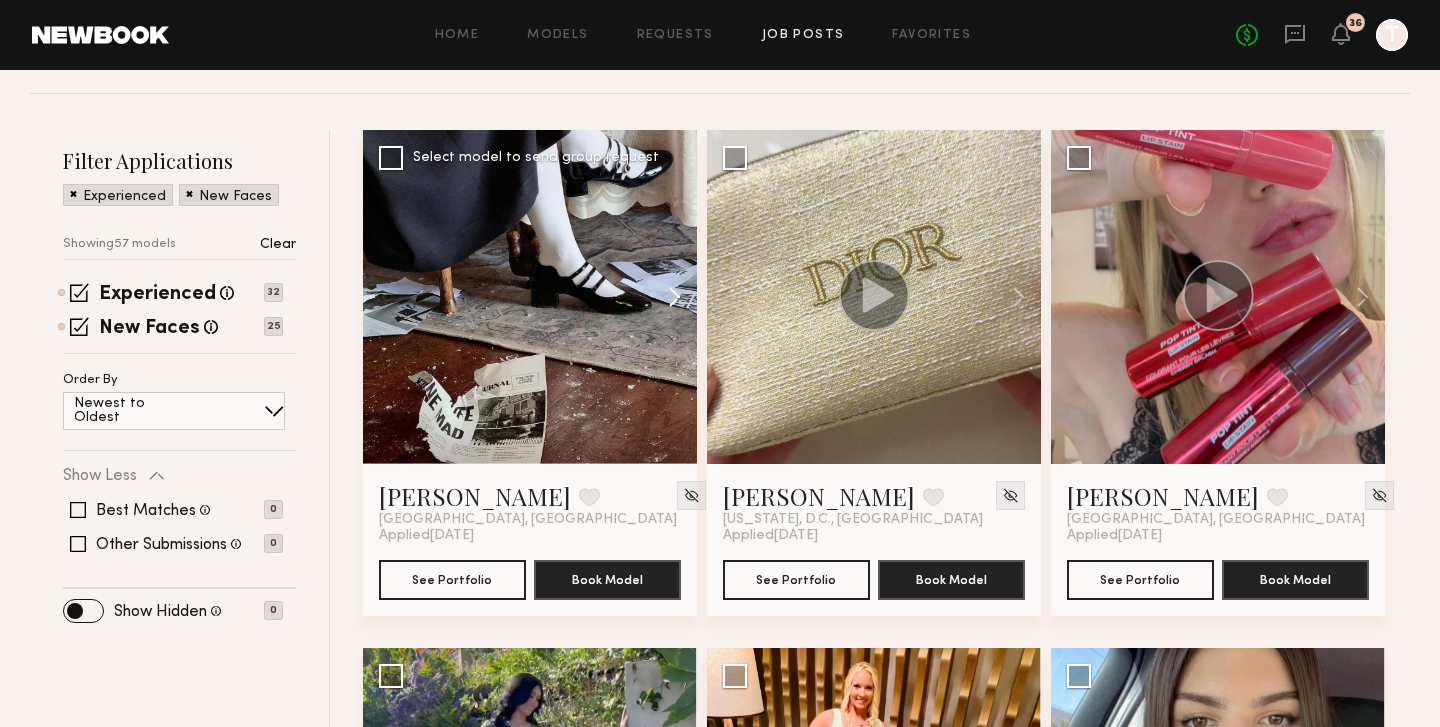 click 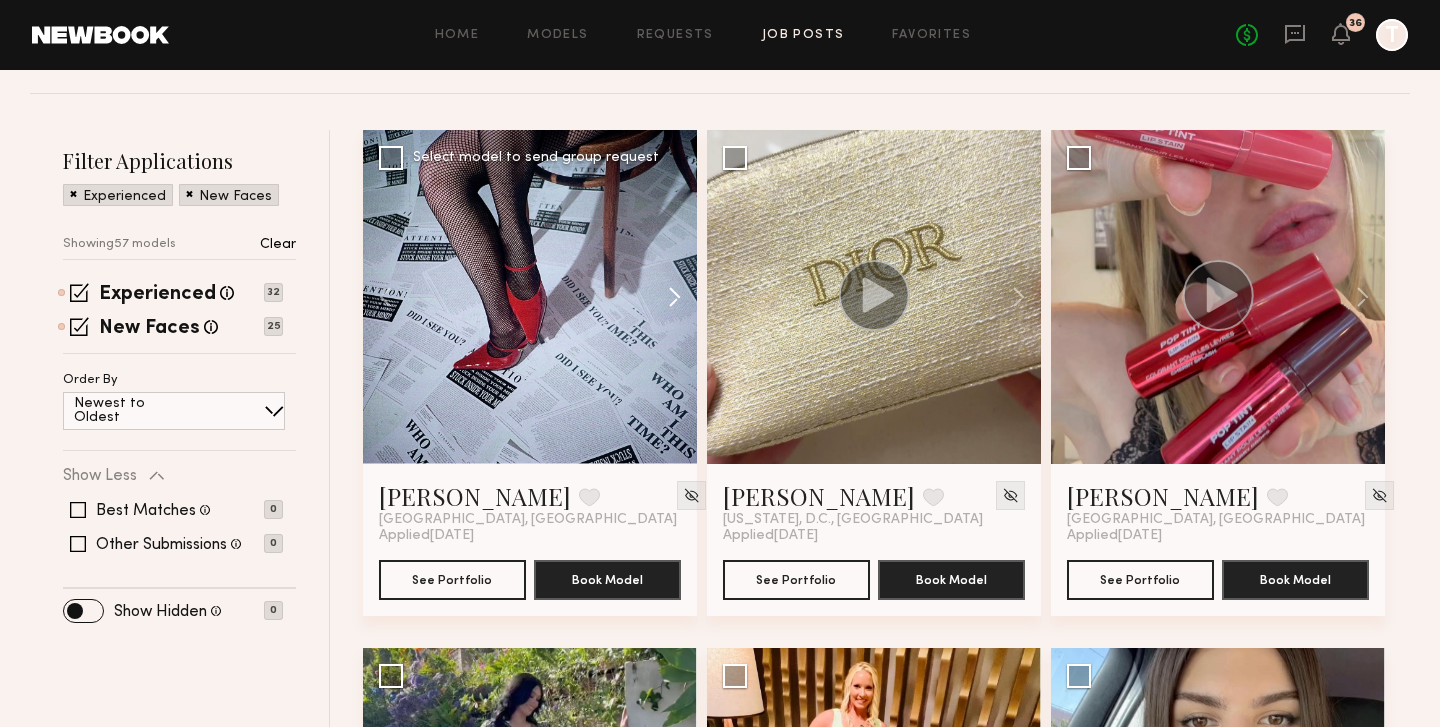 click 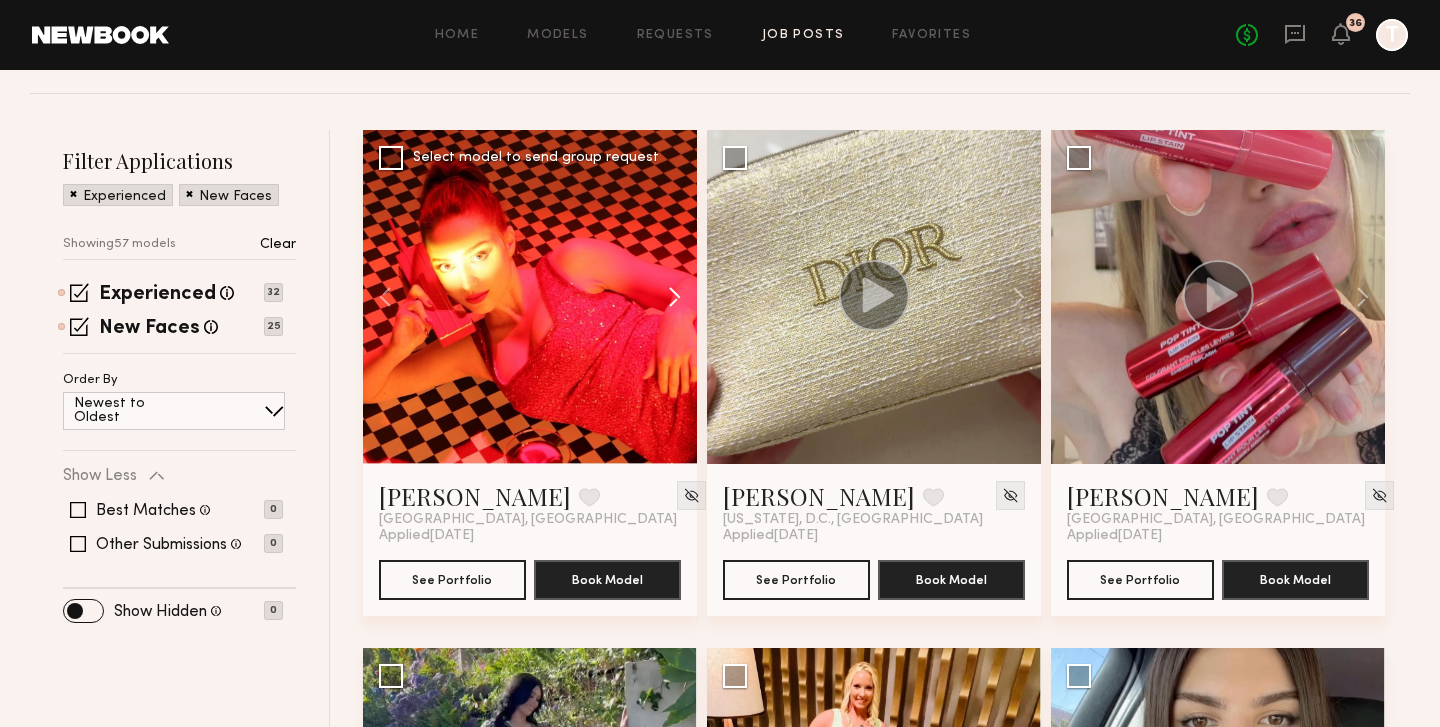 click 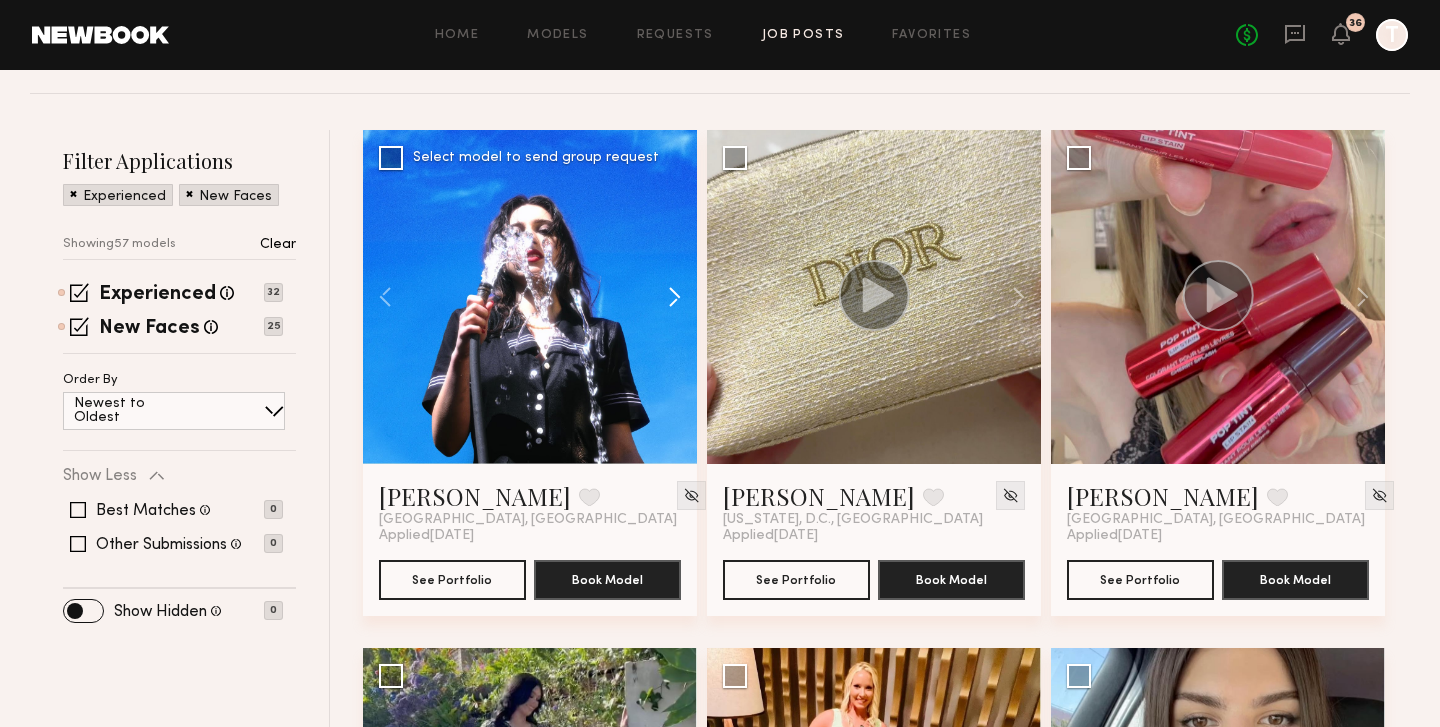 click 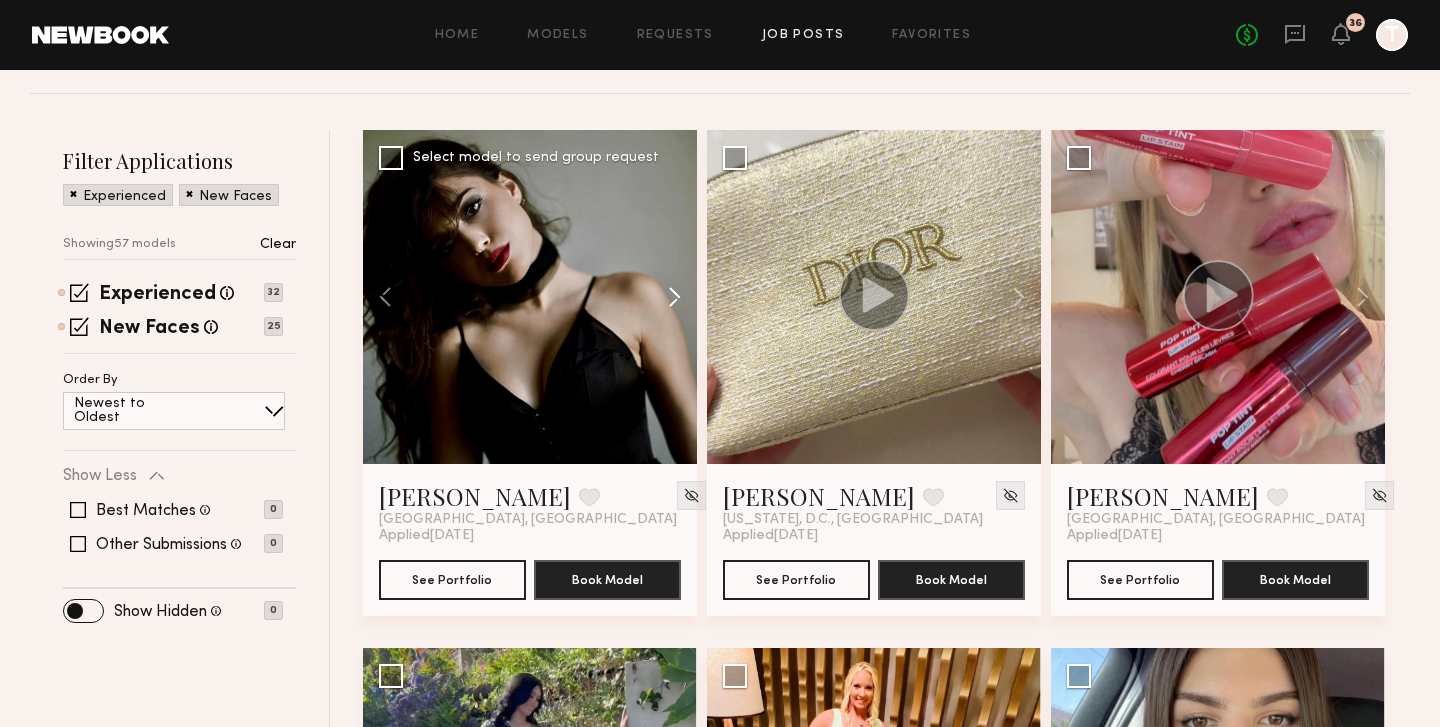 click 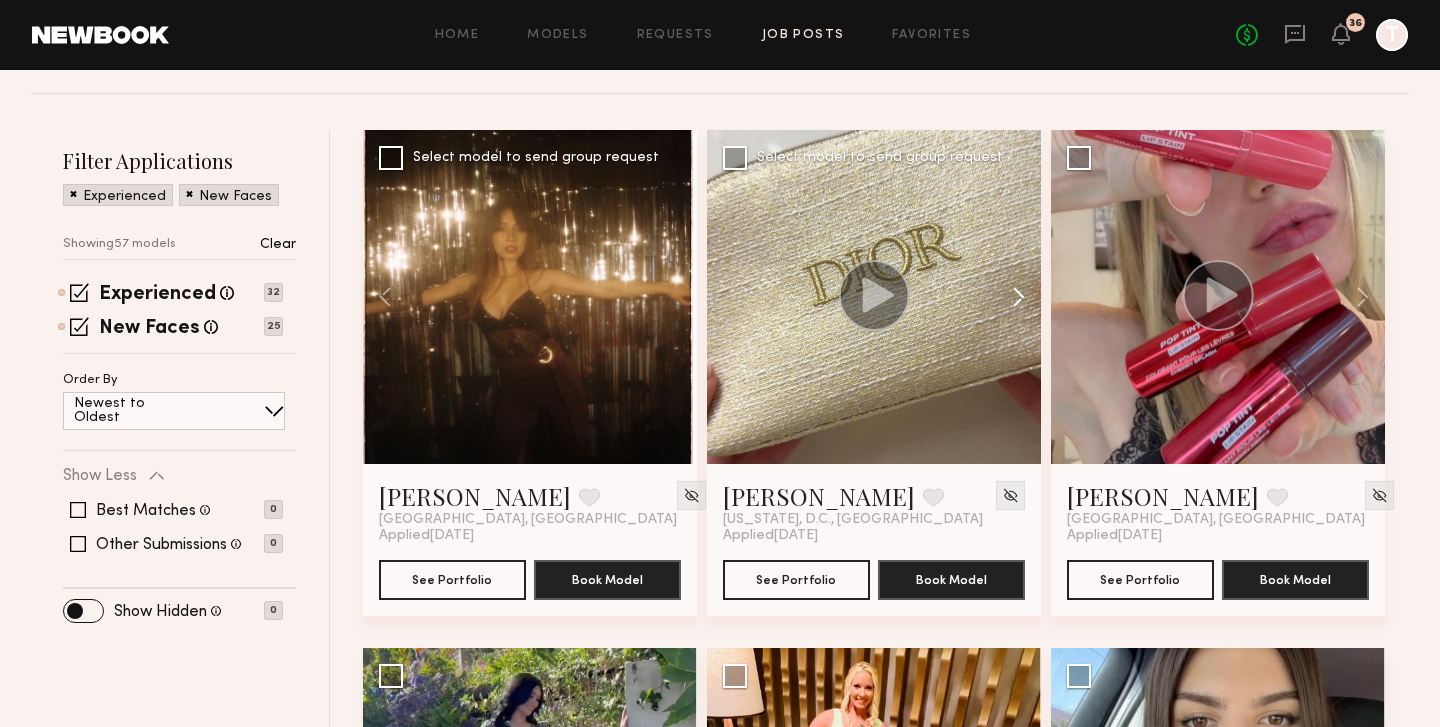 click 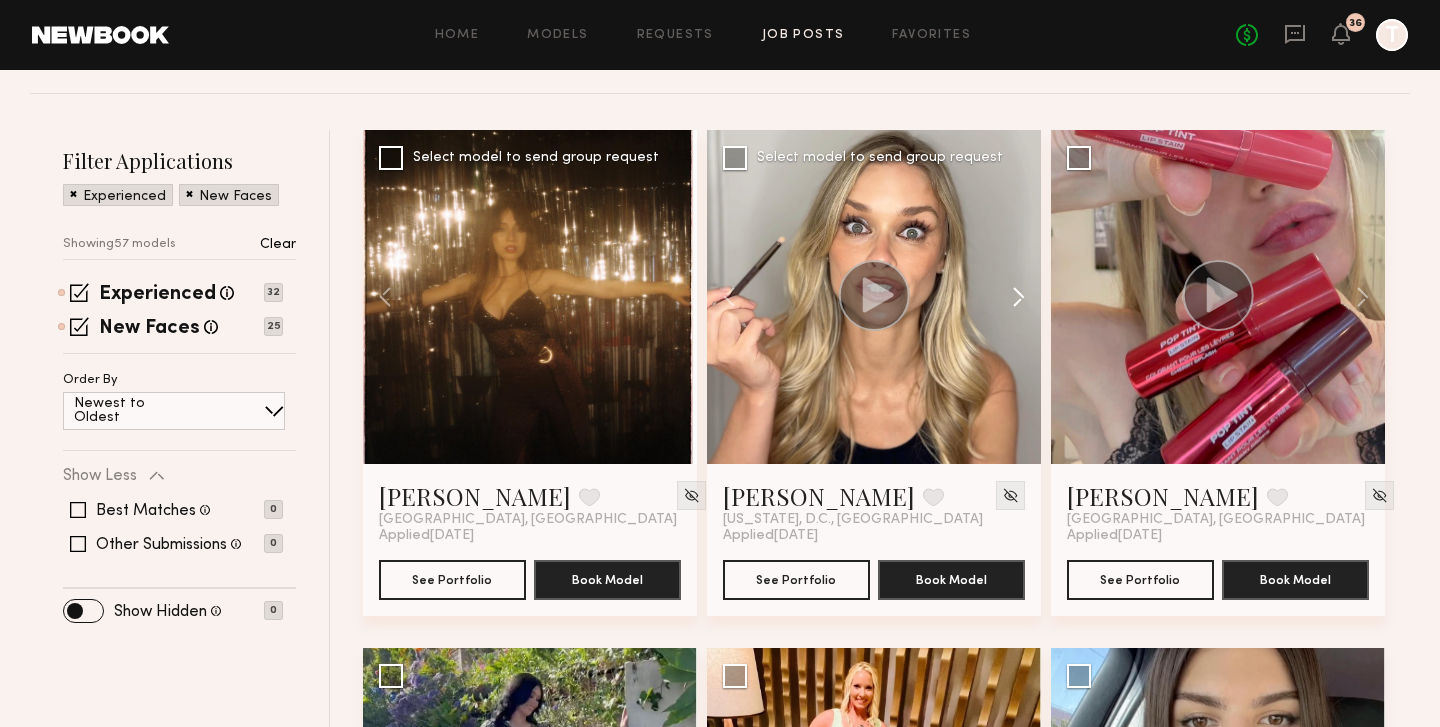 click 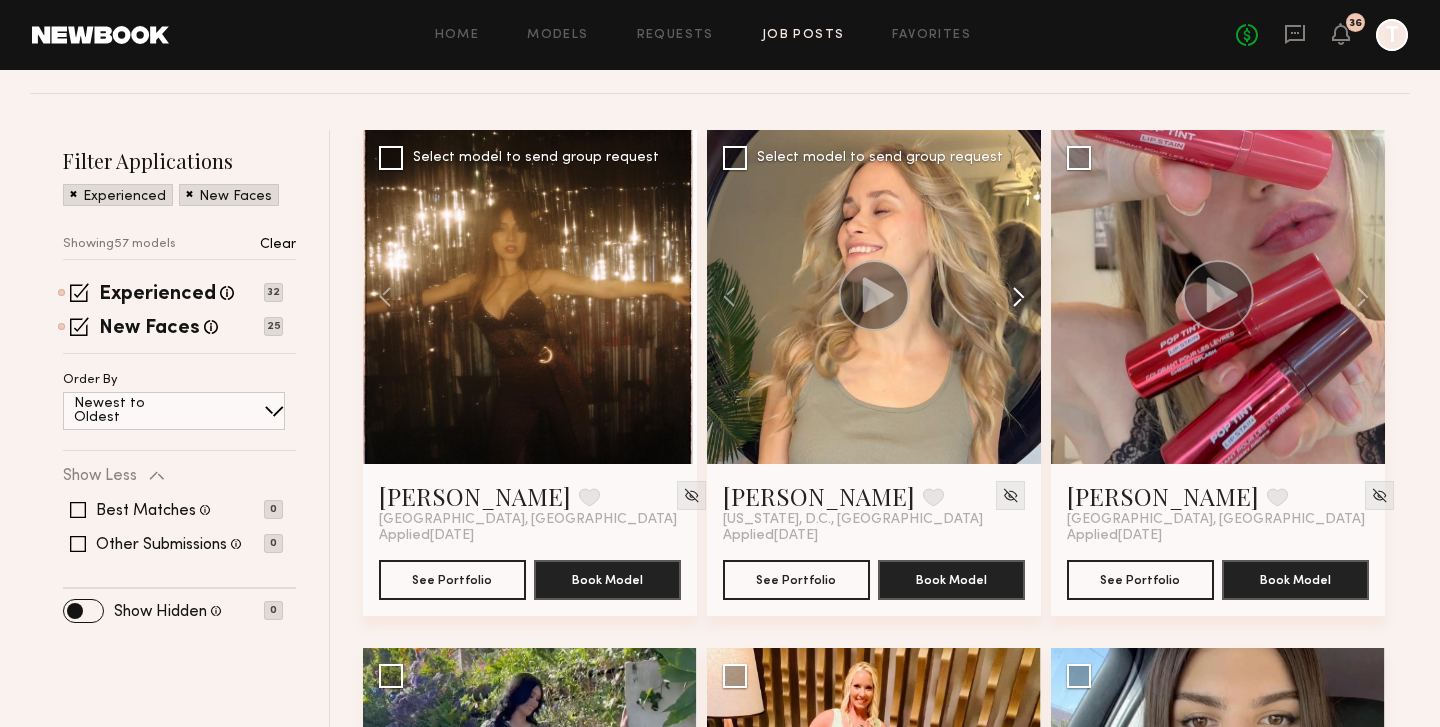 click 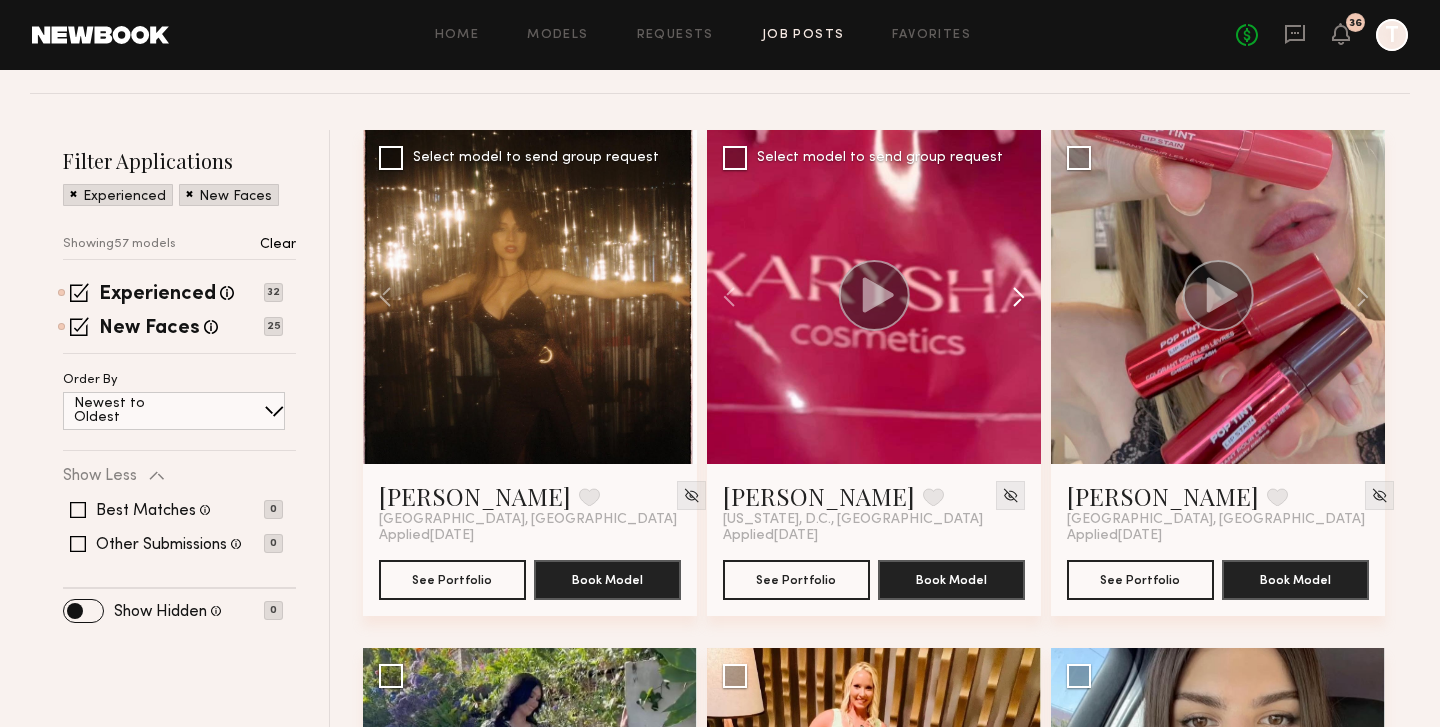 click 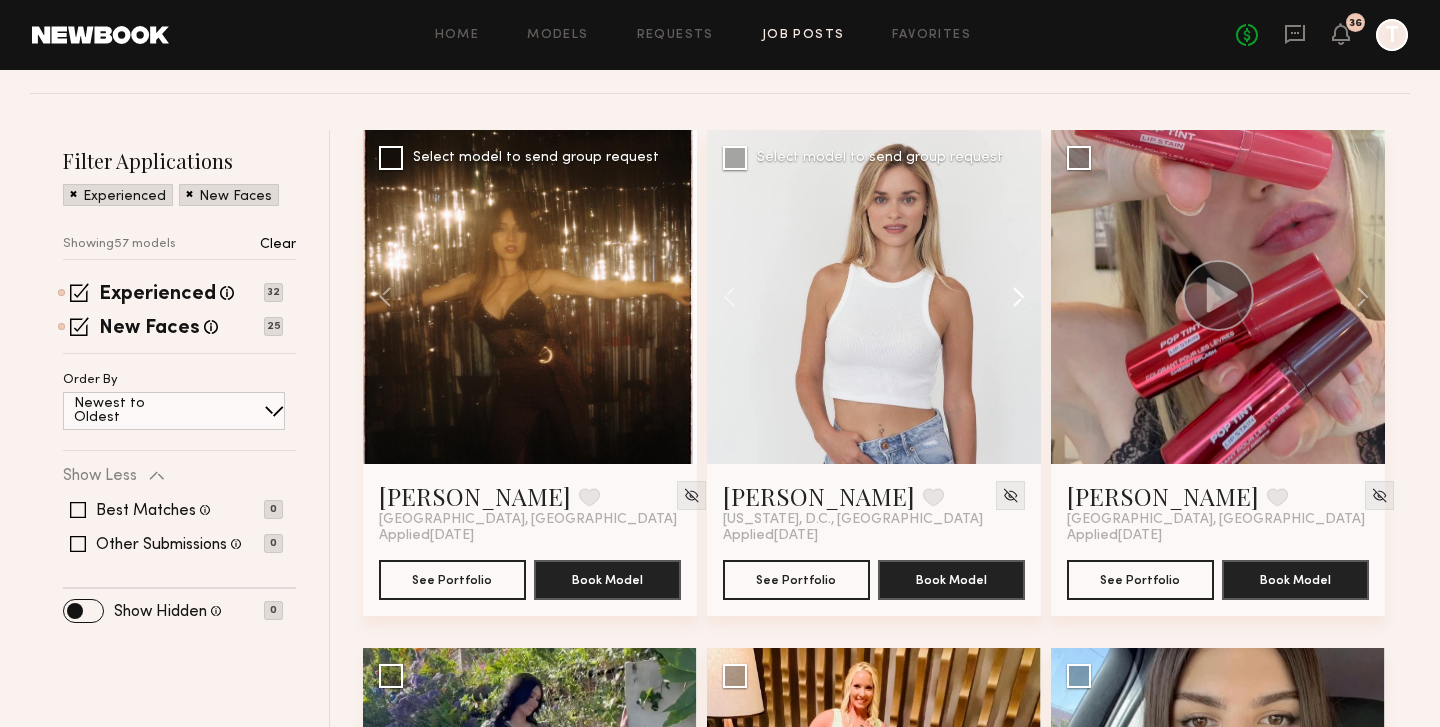 click 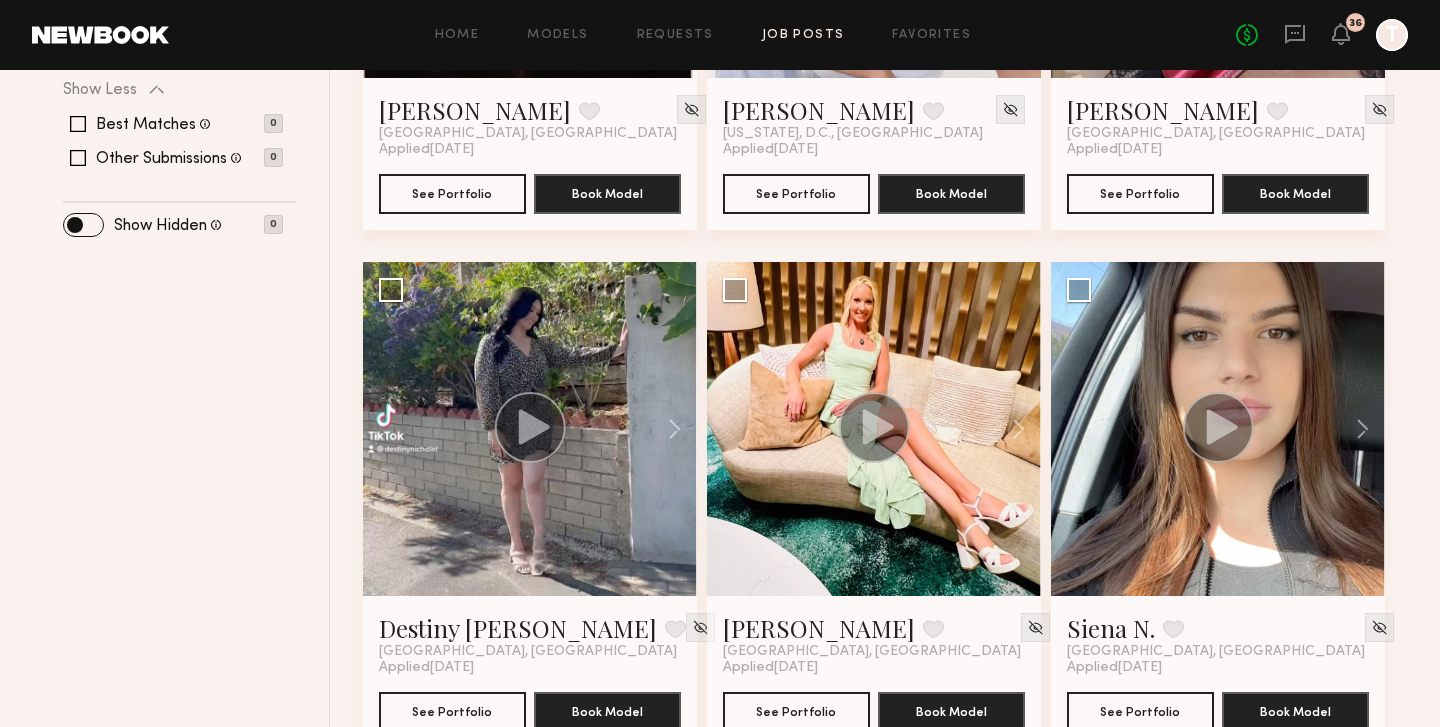 scroll, scrollTop: 575, scrollLeft: 0, axis: vertical 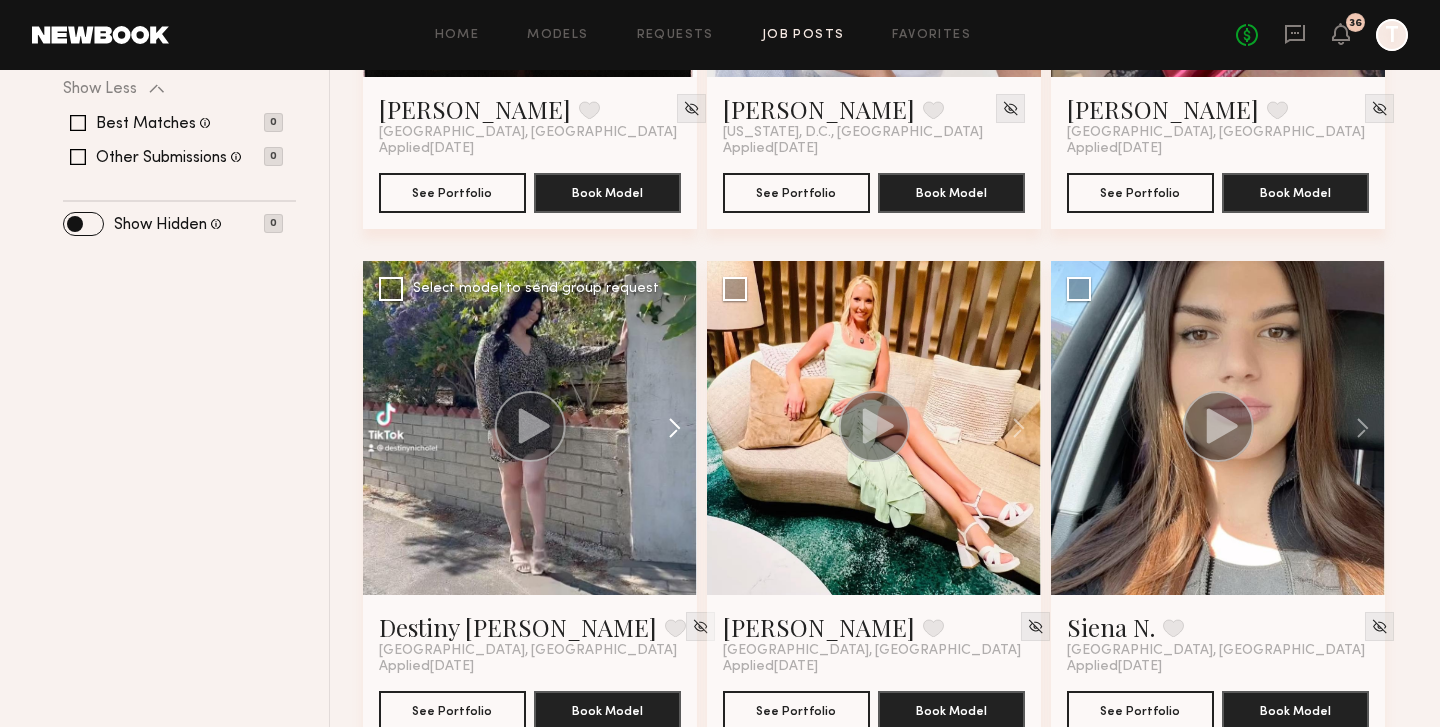 click 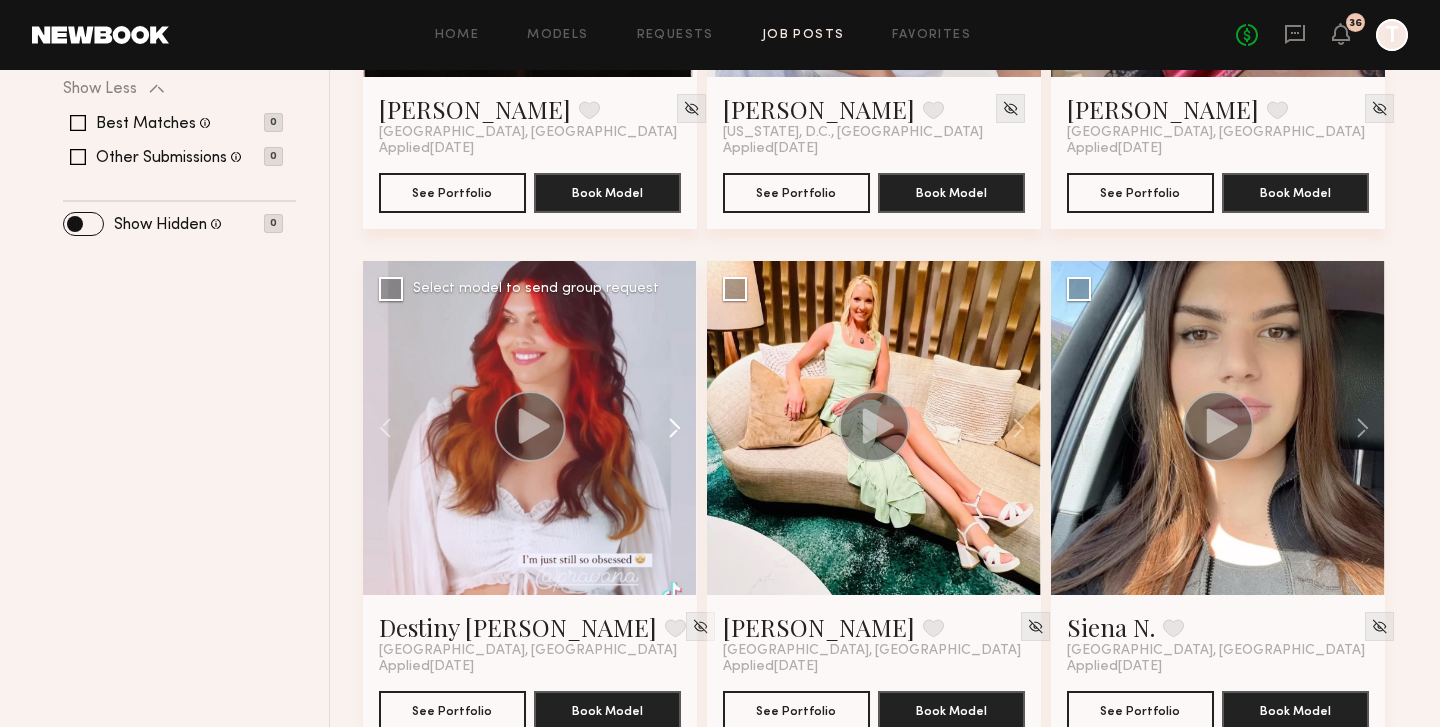 click 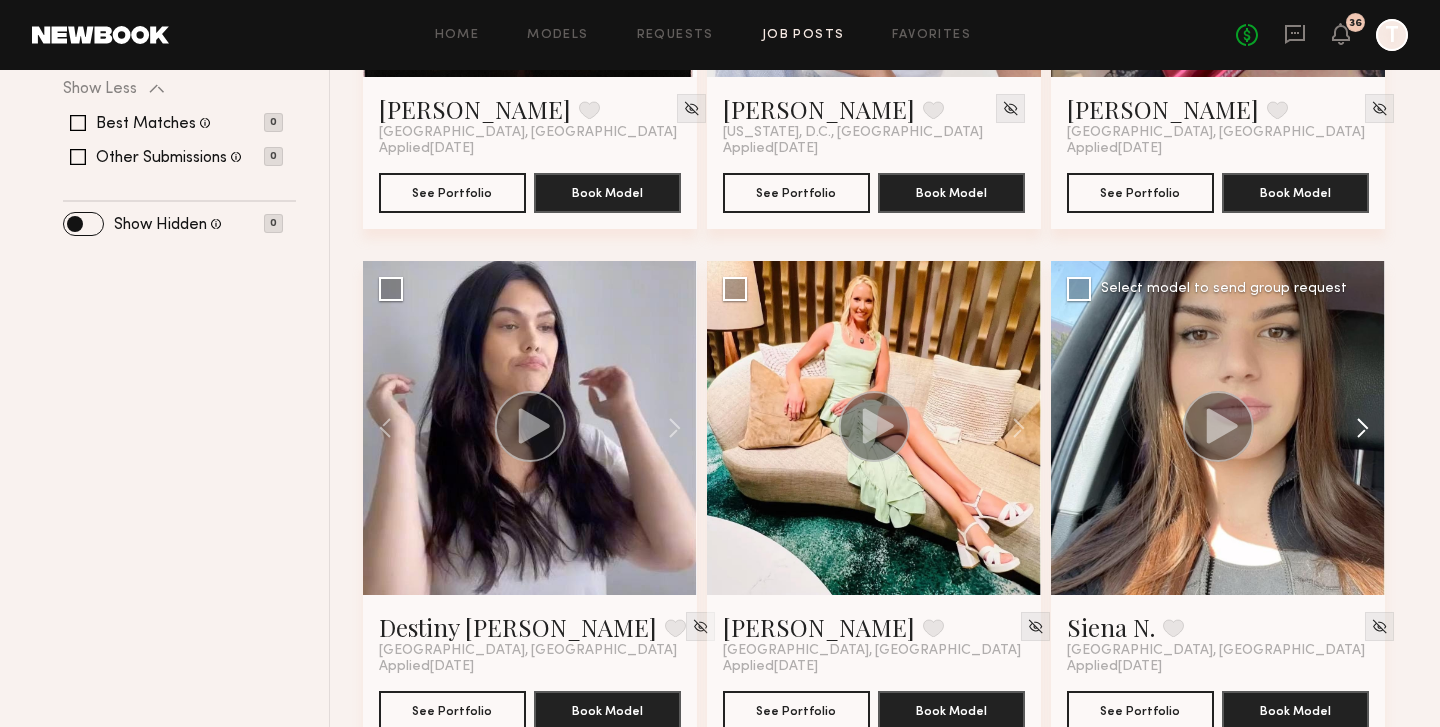 click 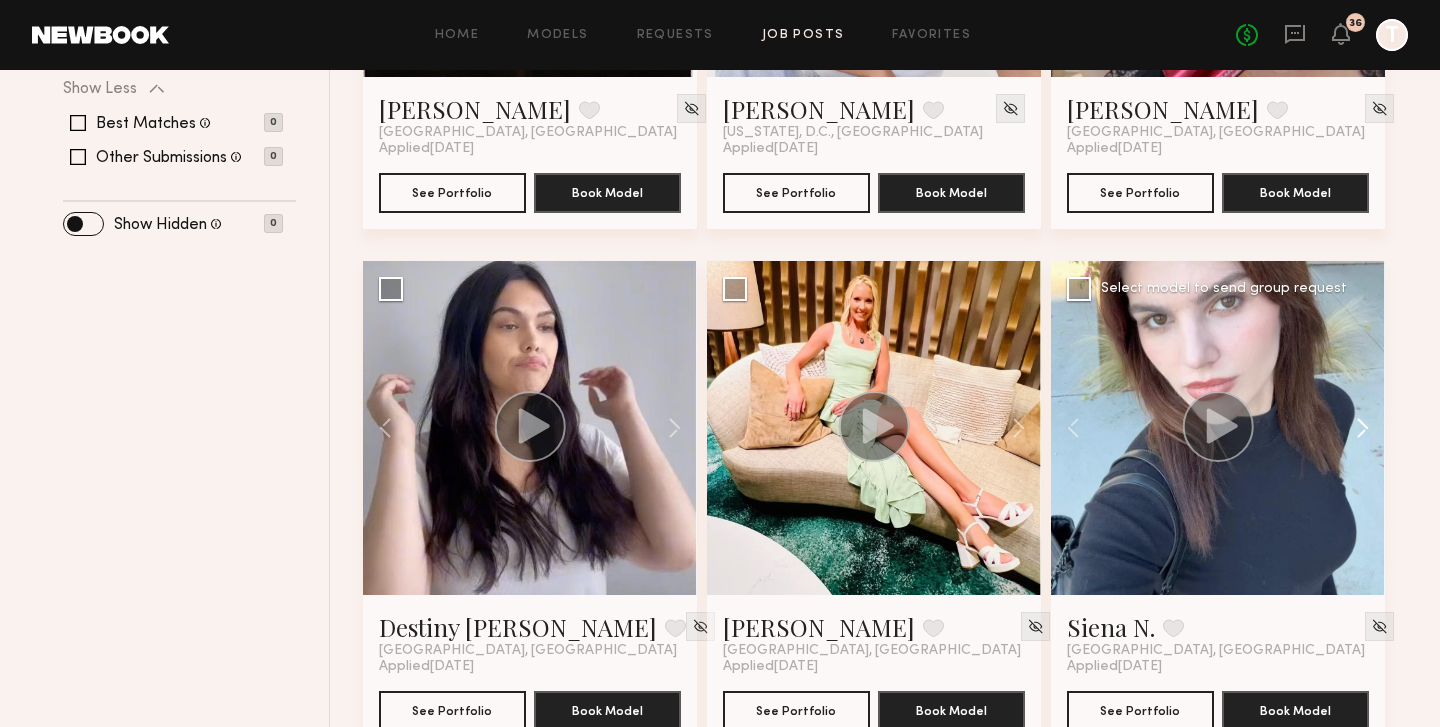click 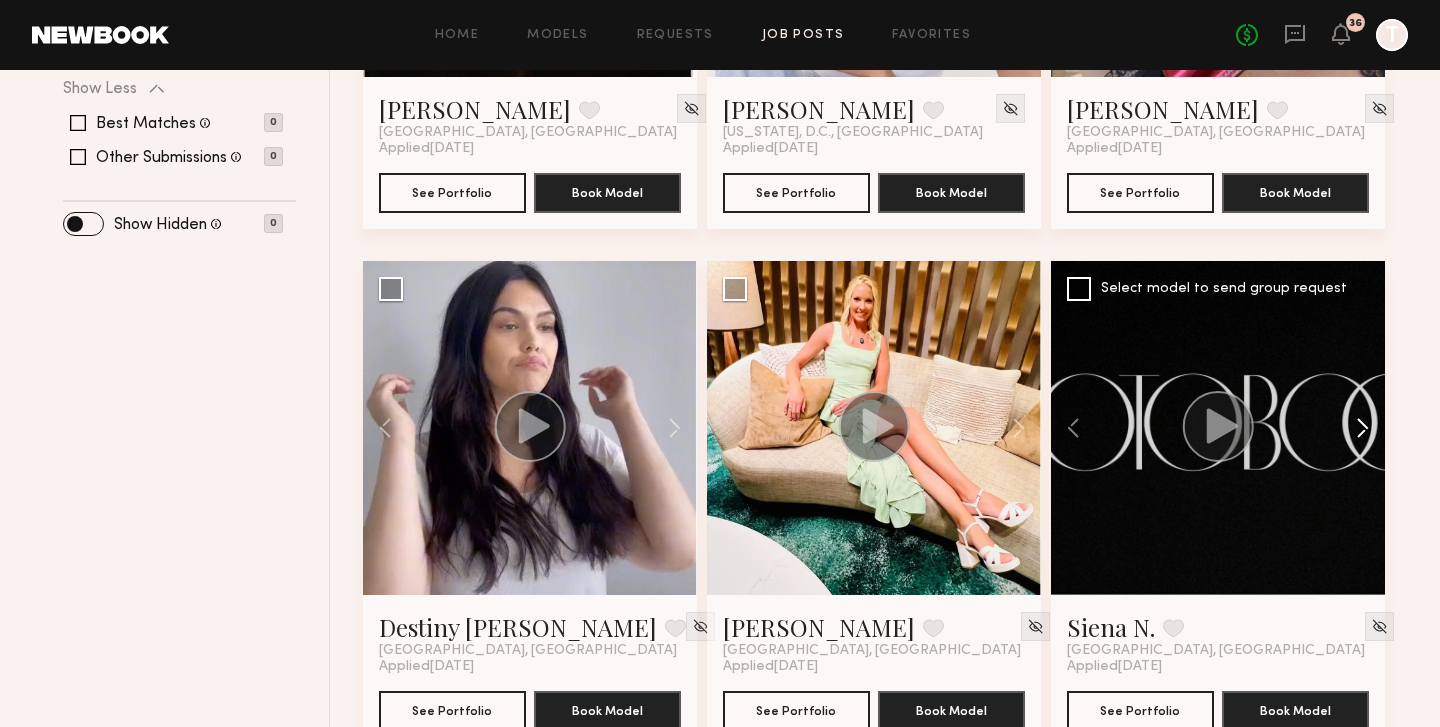 click 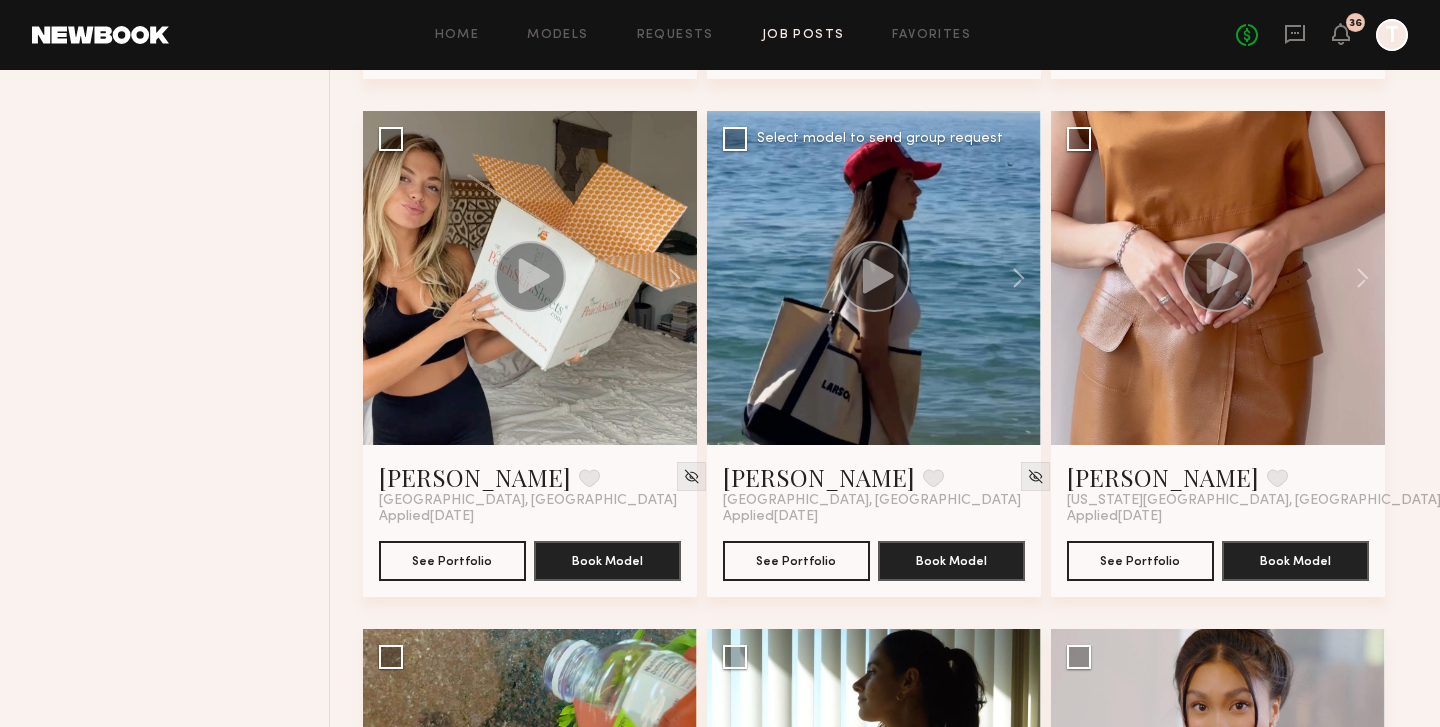 scroll, scrollTop: 1190, scrollLeft: 0, axis: vertical 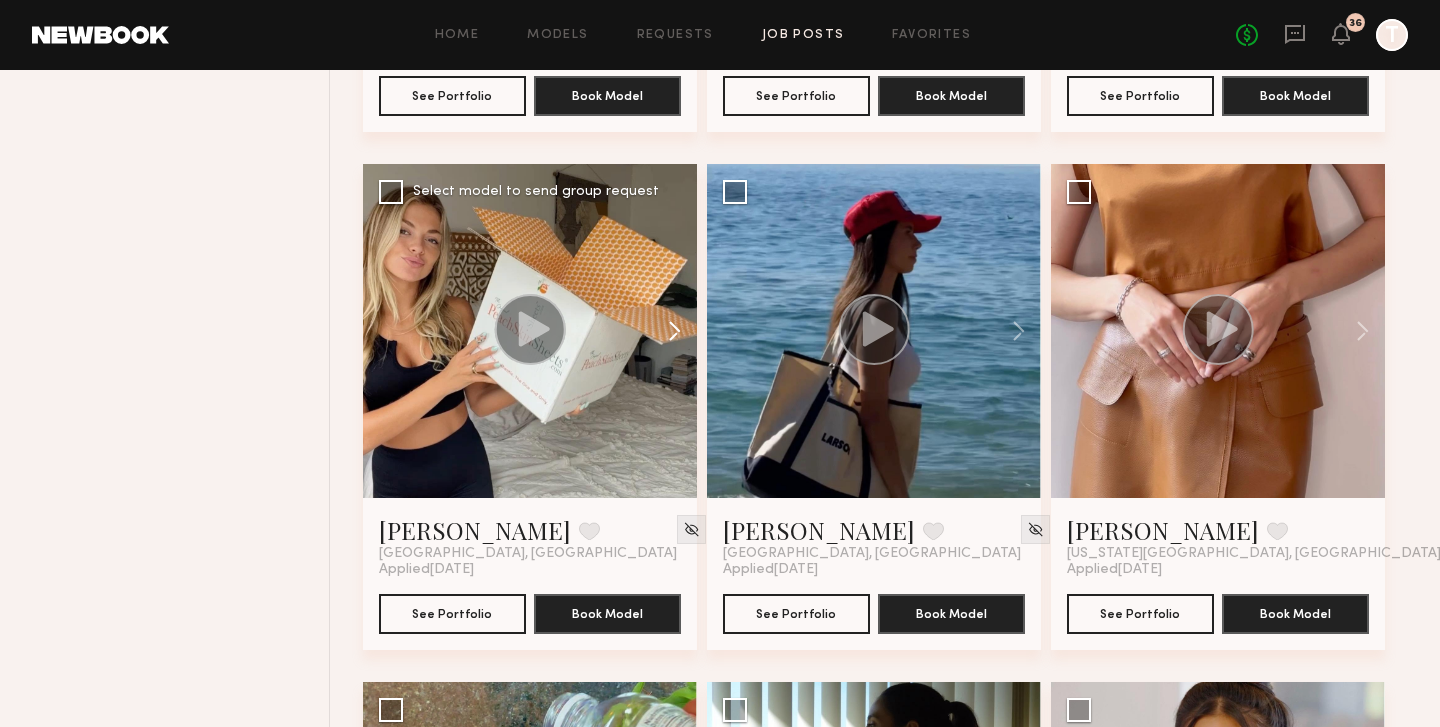 click 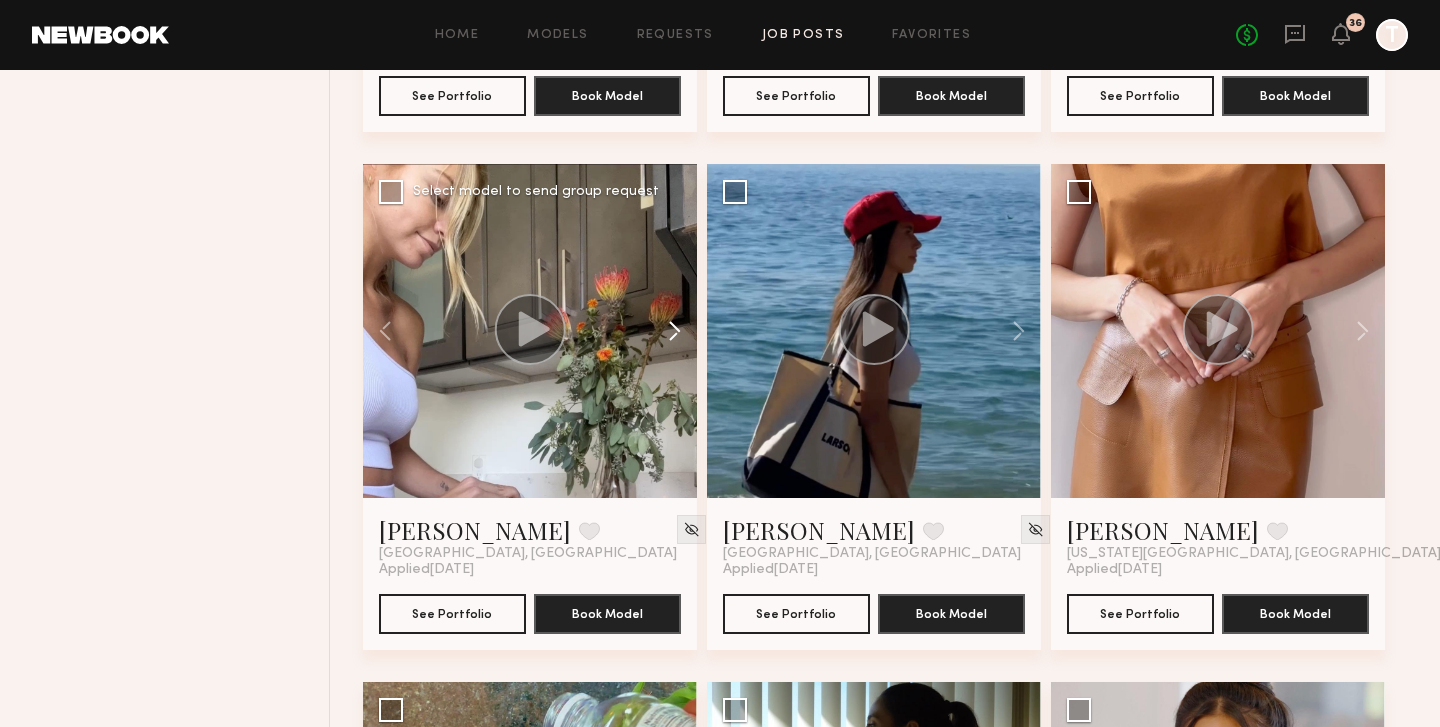 click 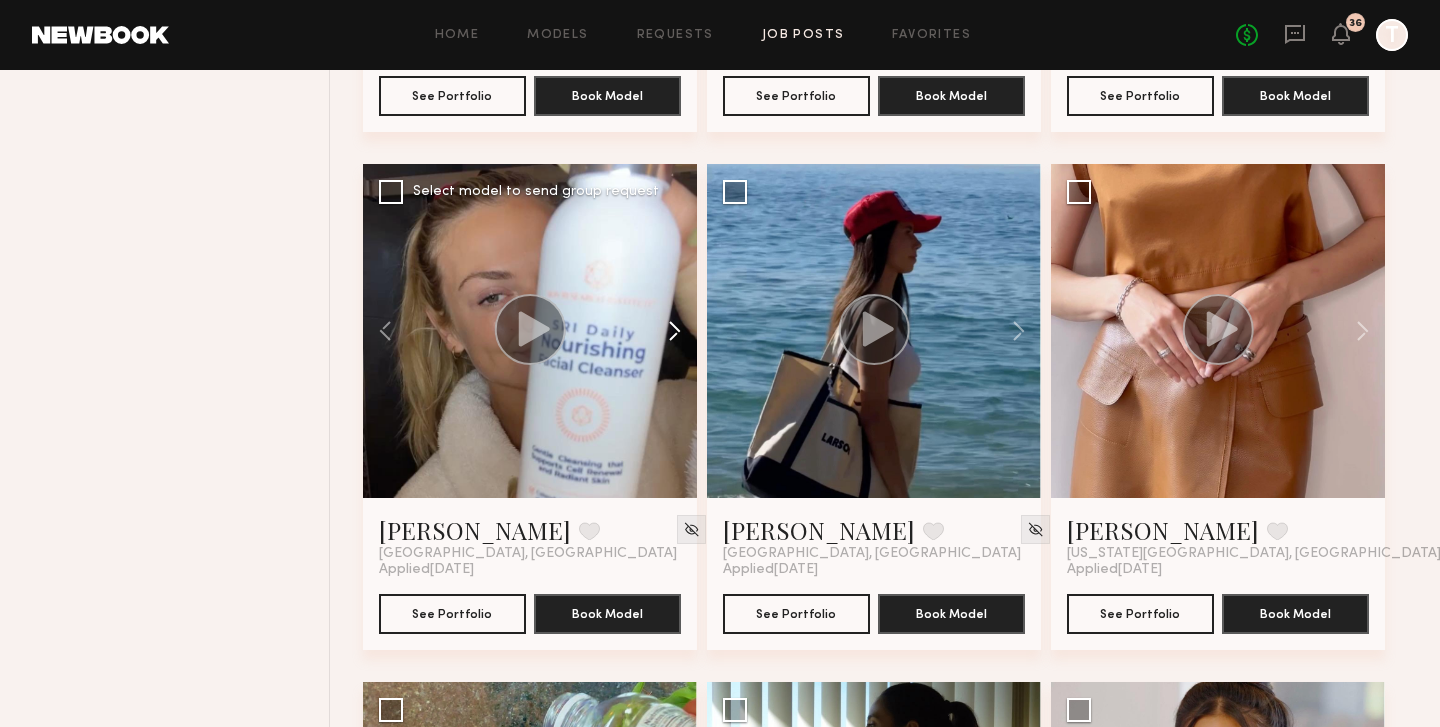 click 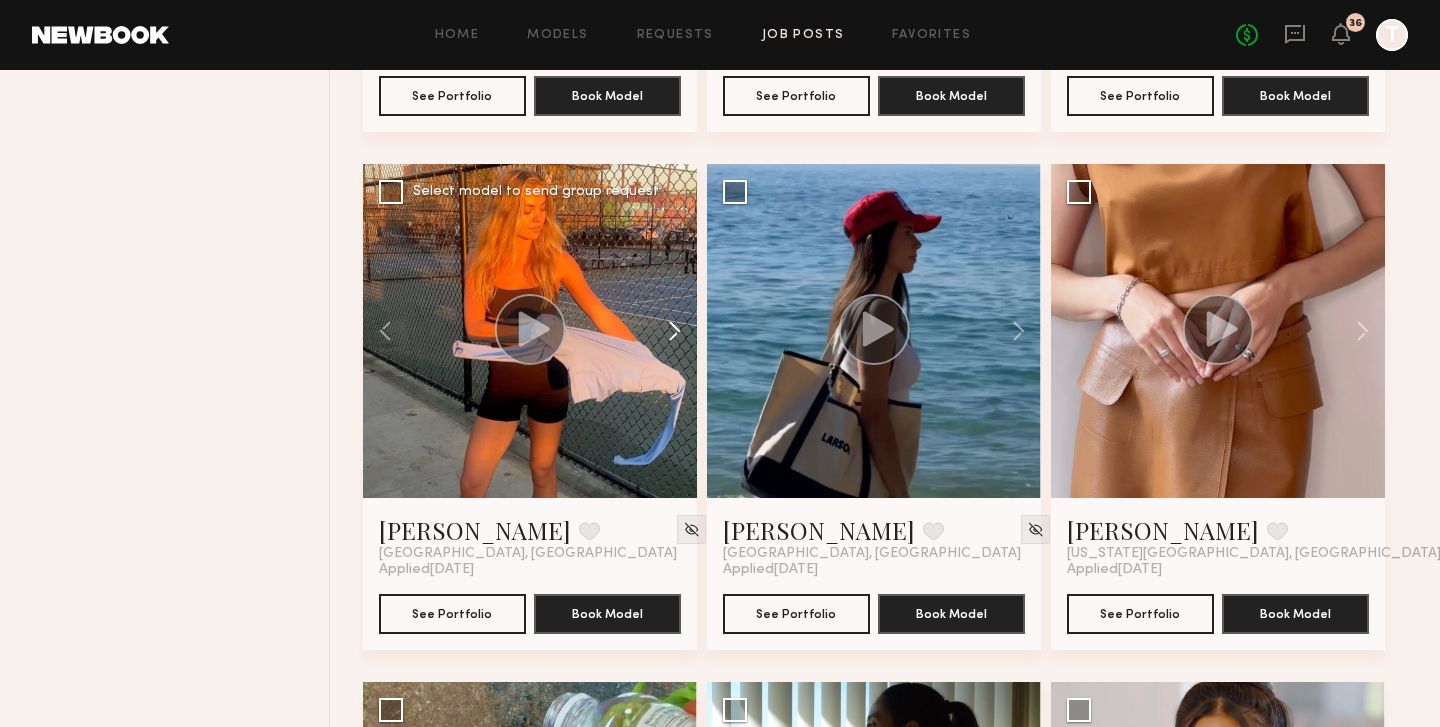 click 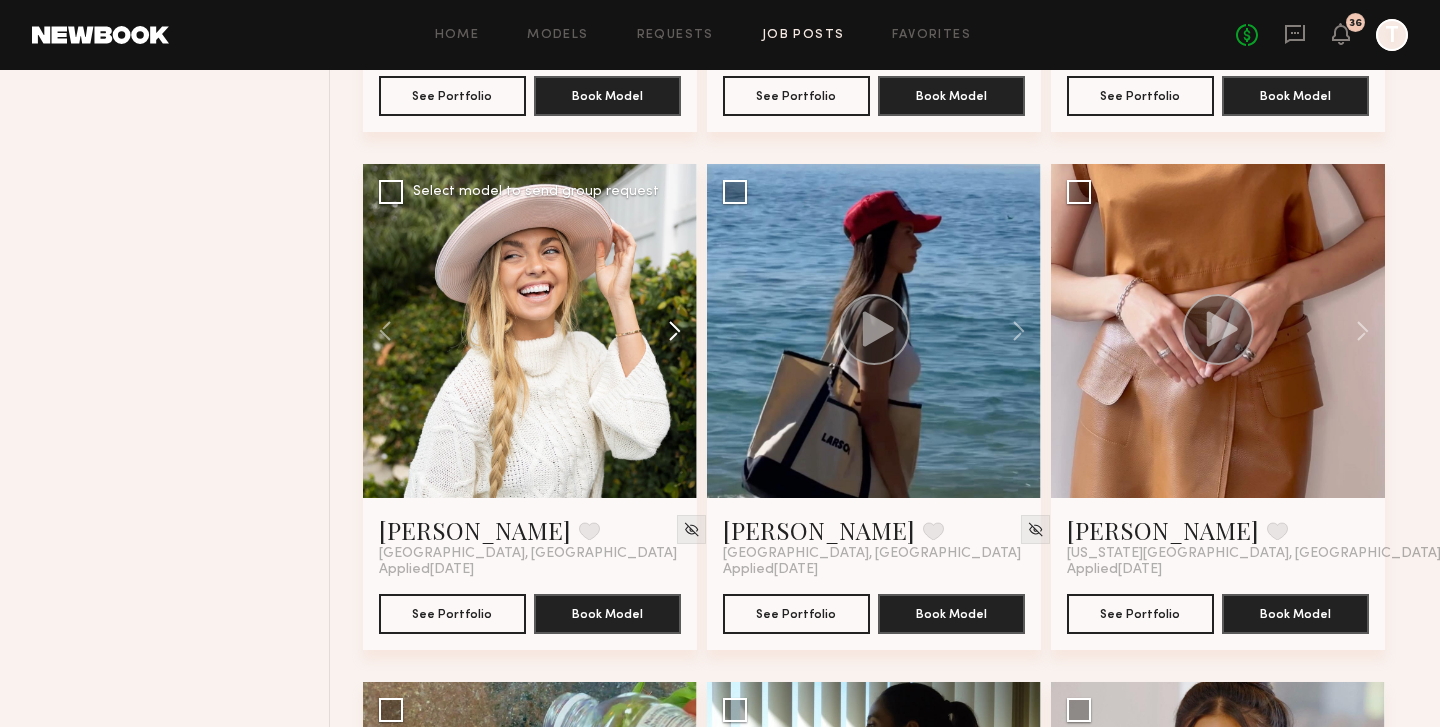 click 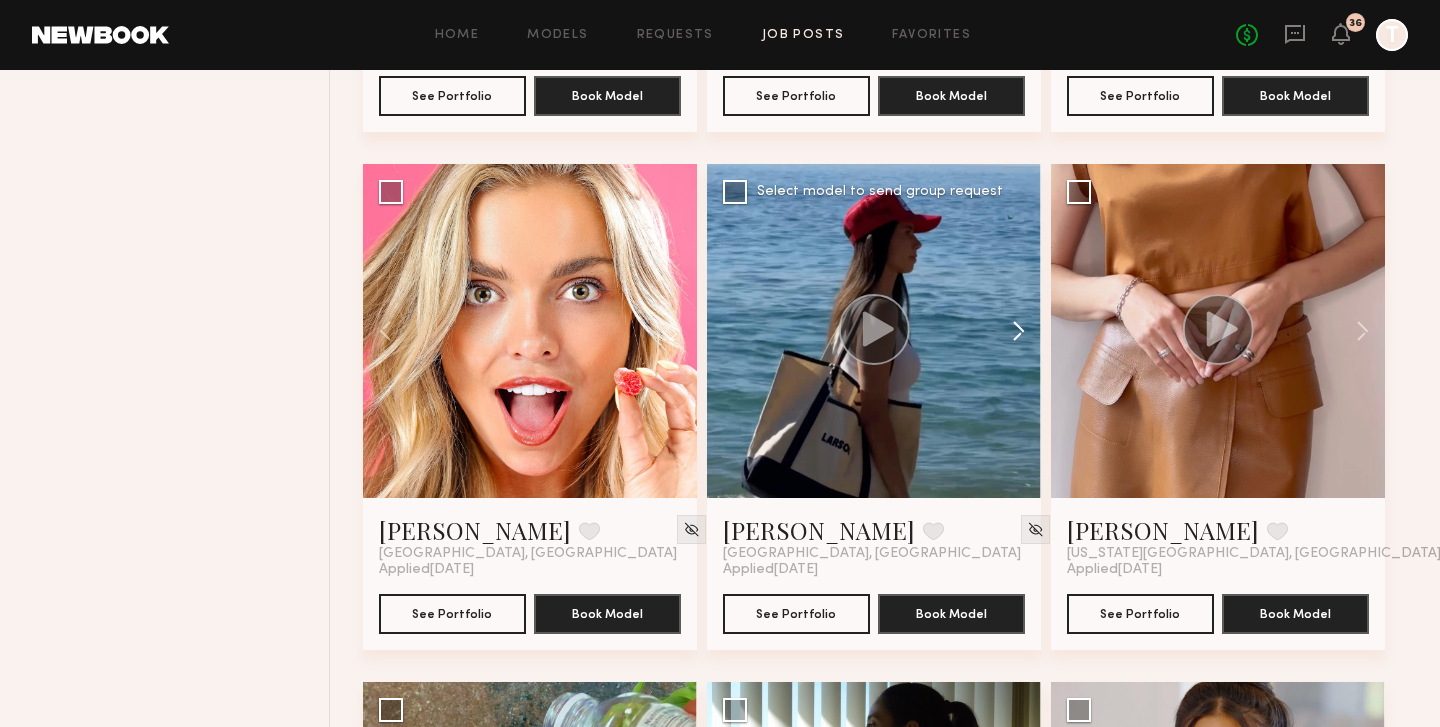 click 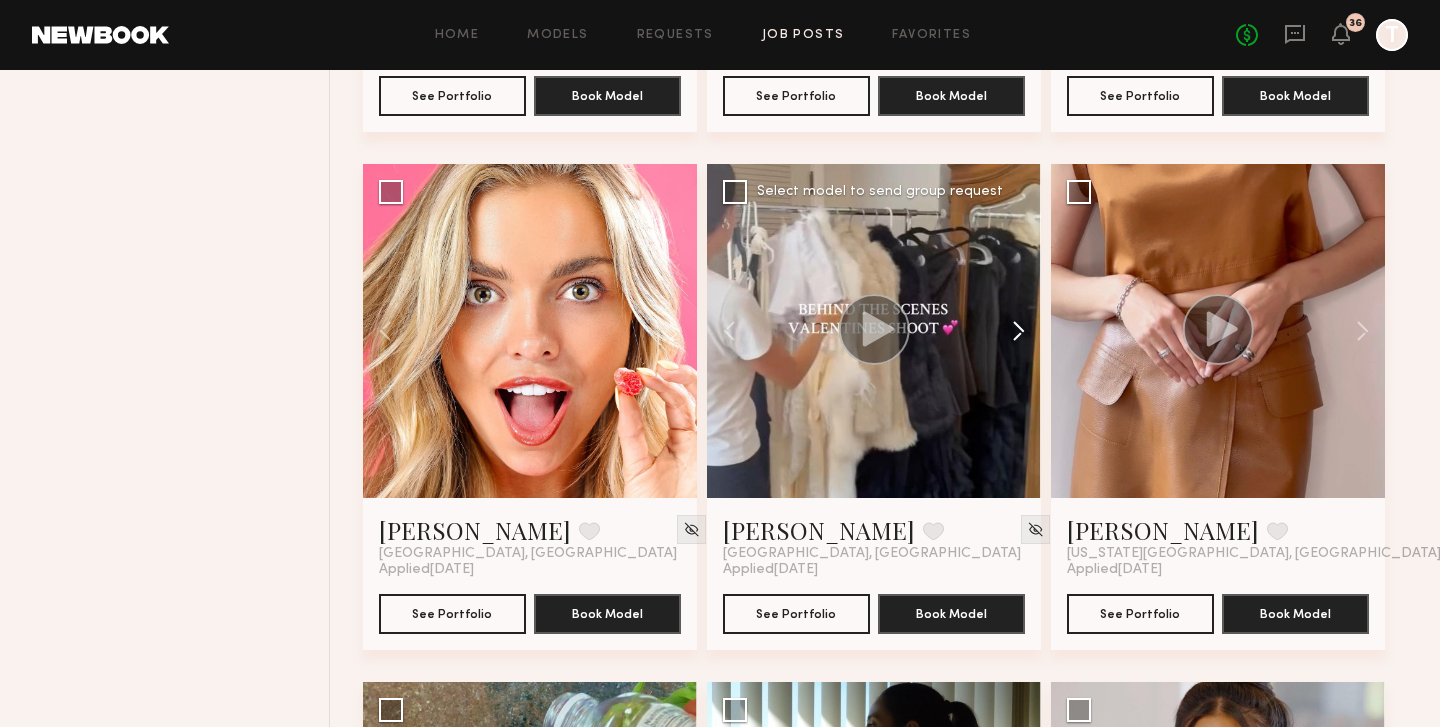 click 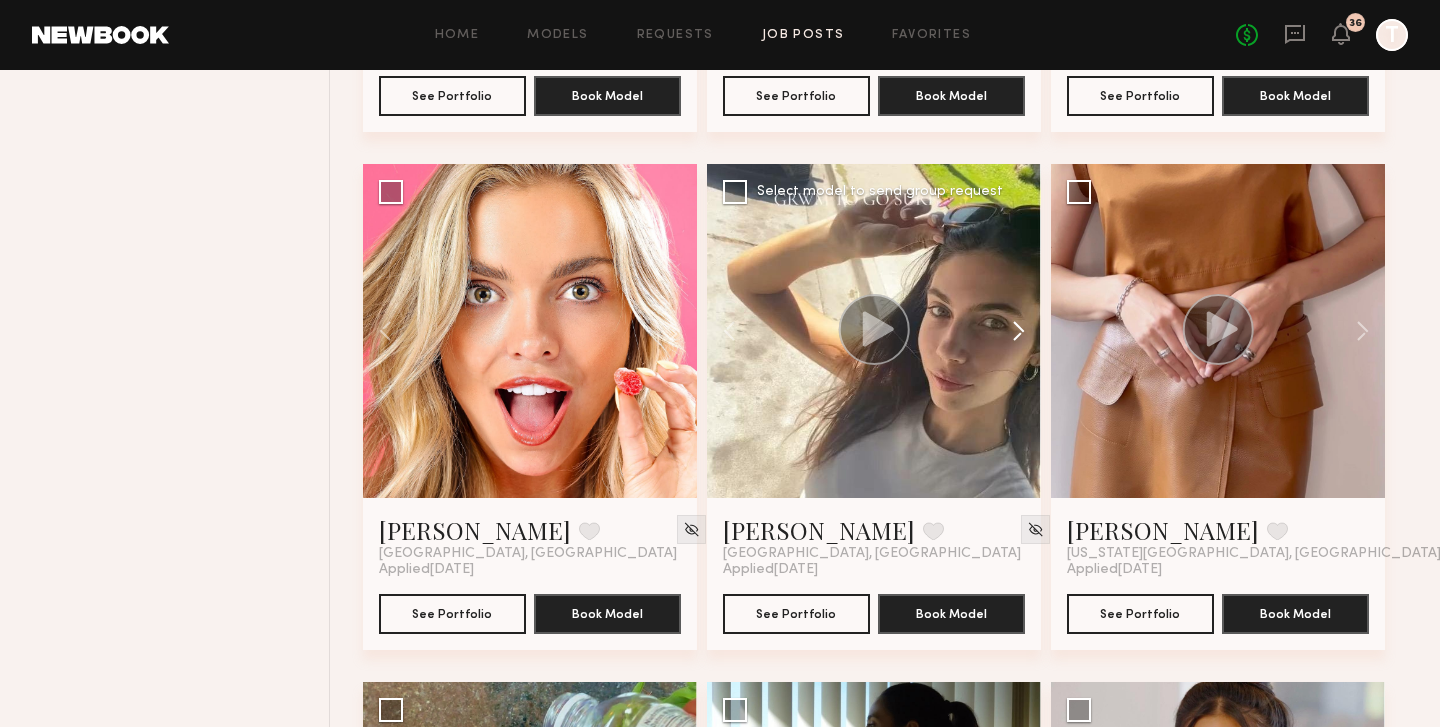 click 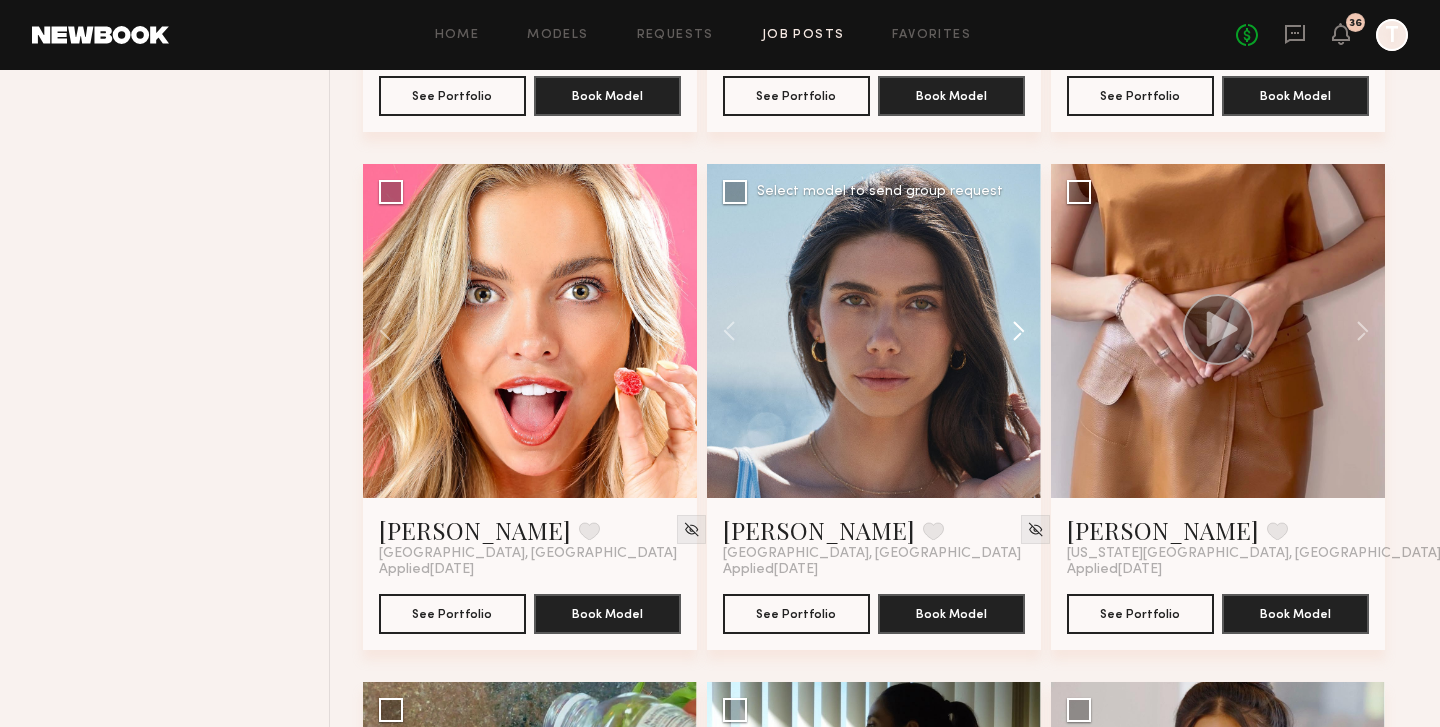 click 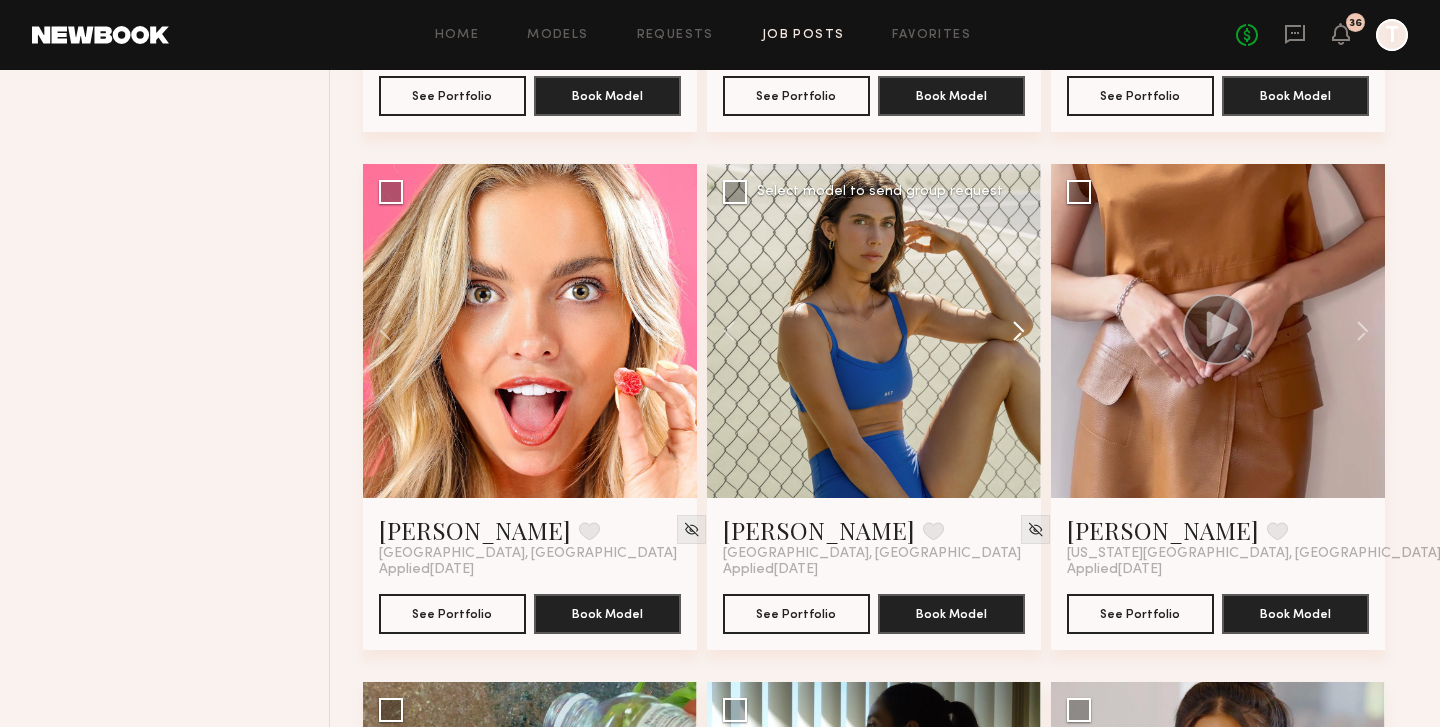 click 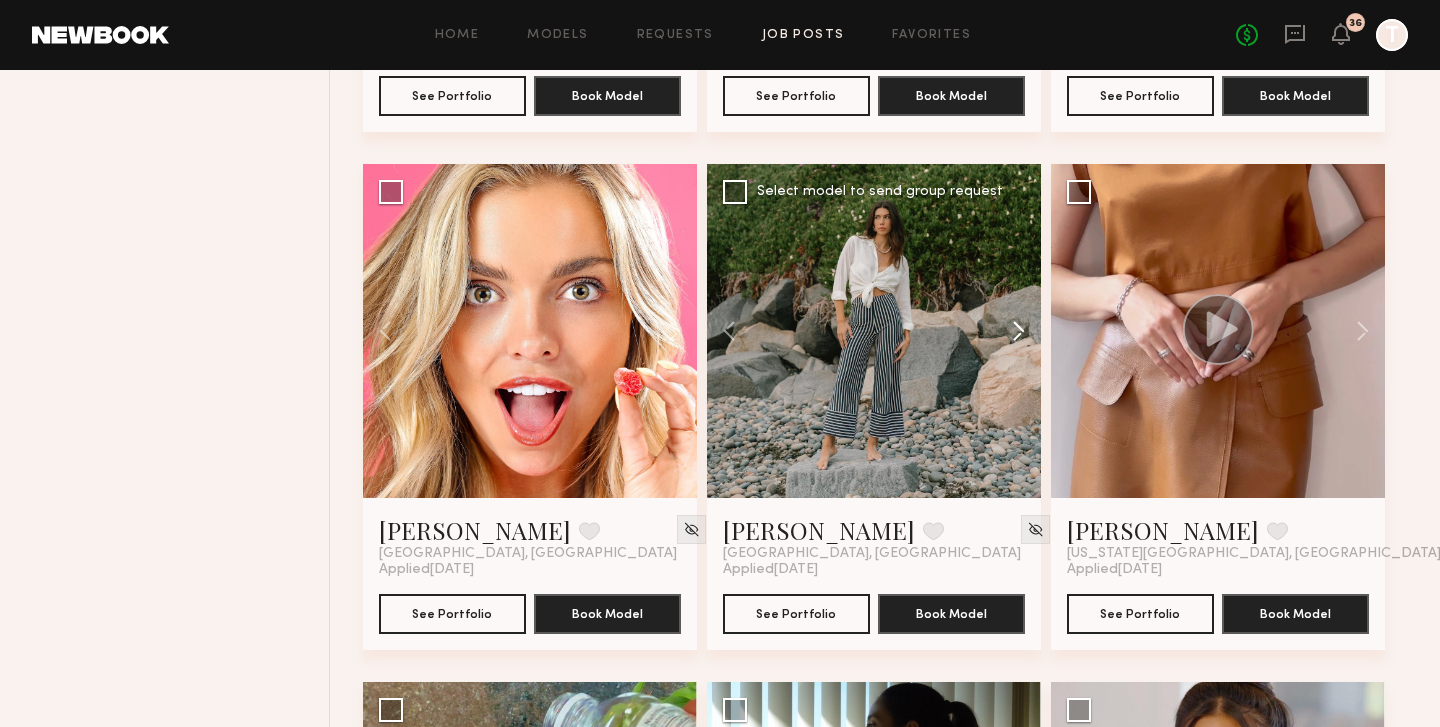 click 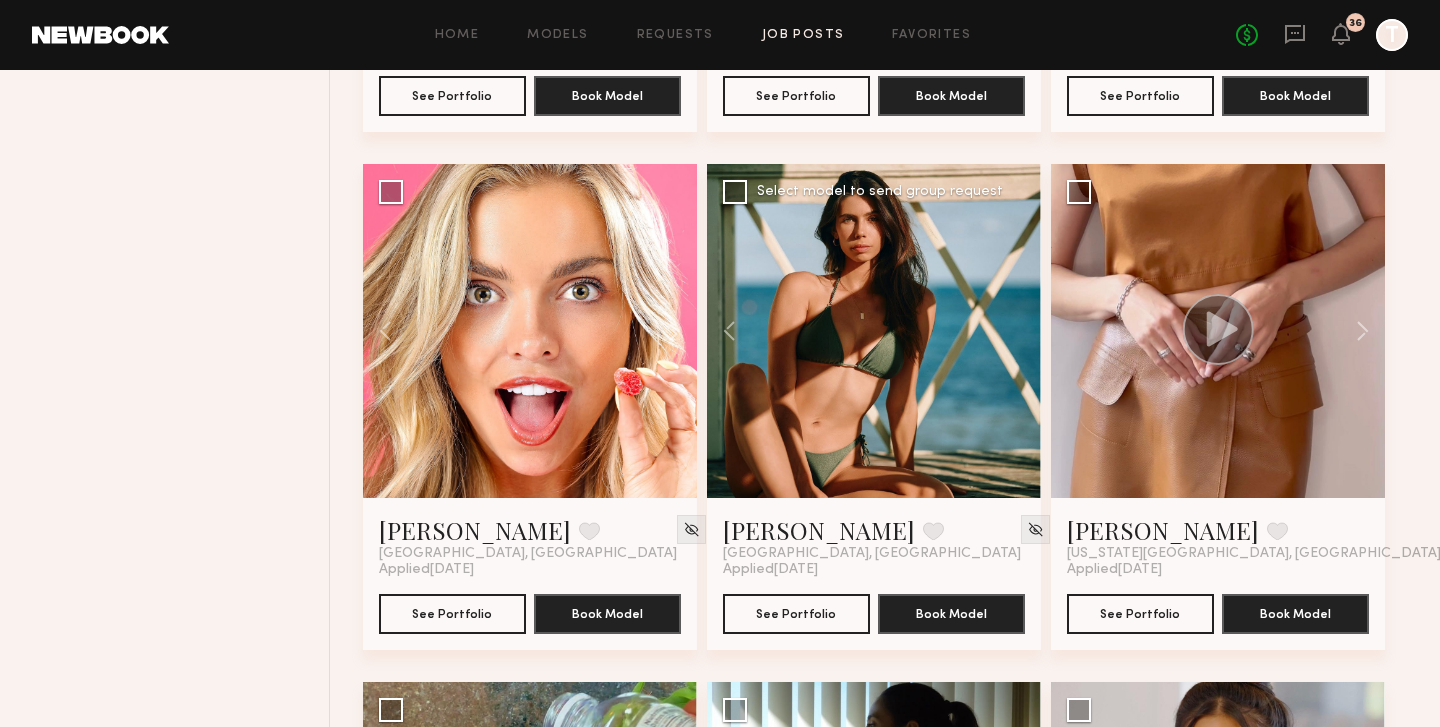 click 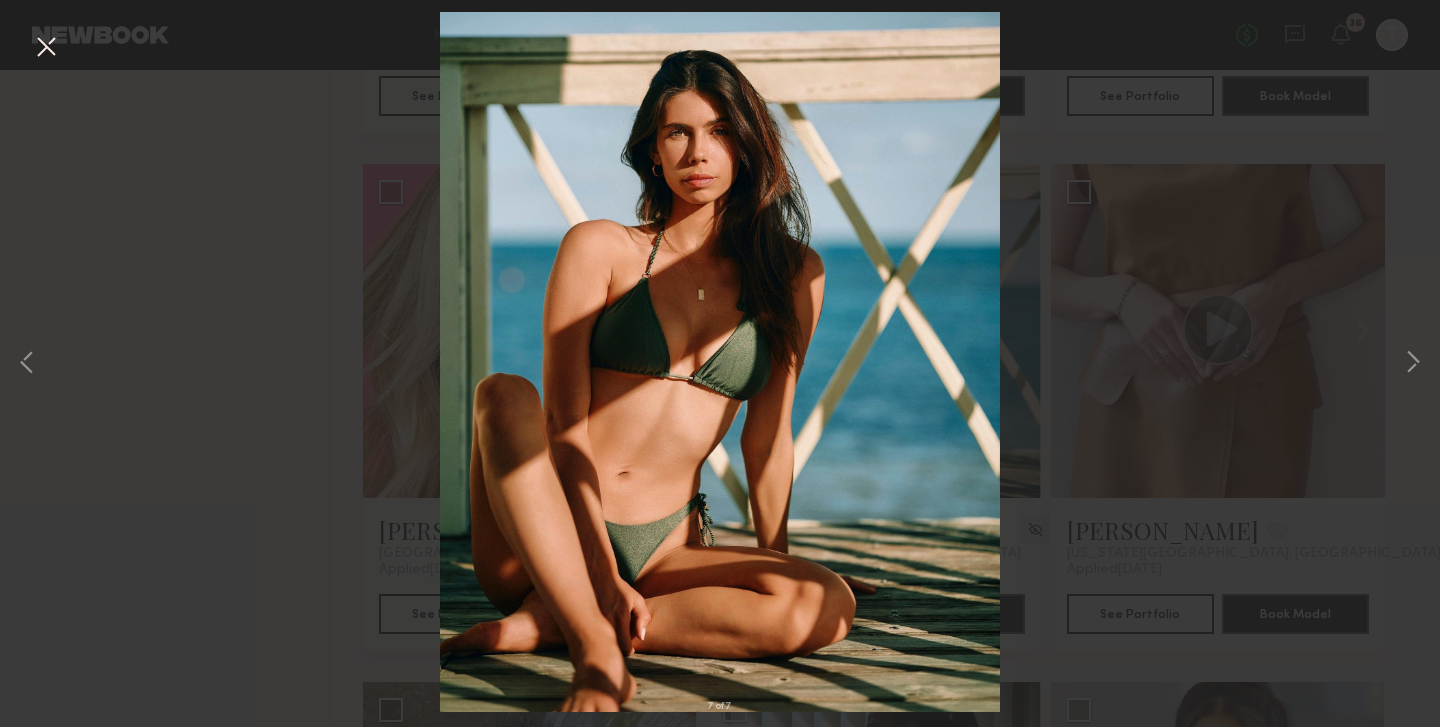 click at bounding box center (46, 48) 